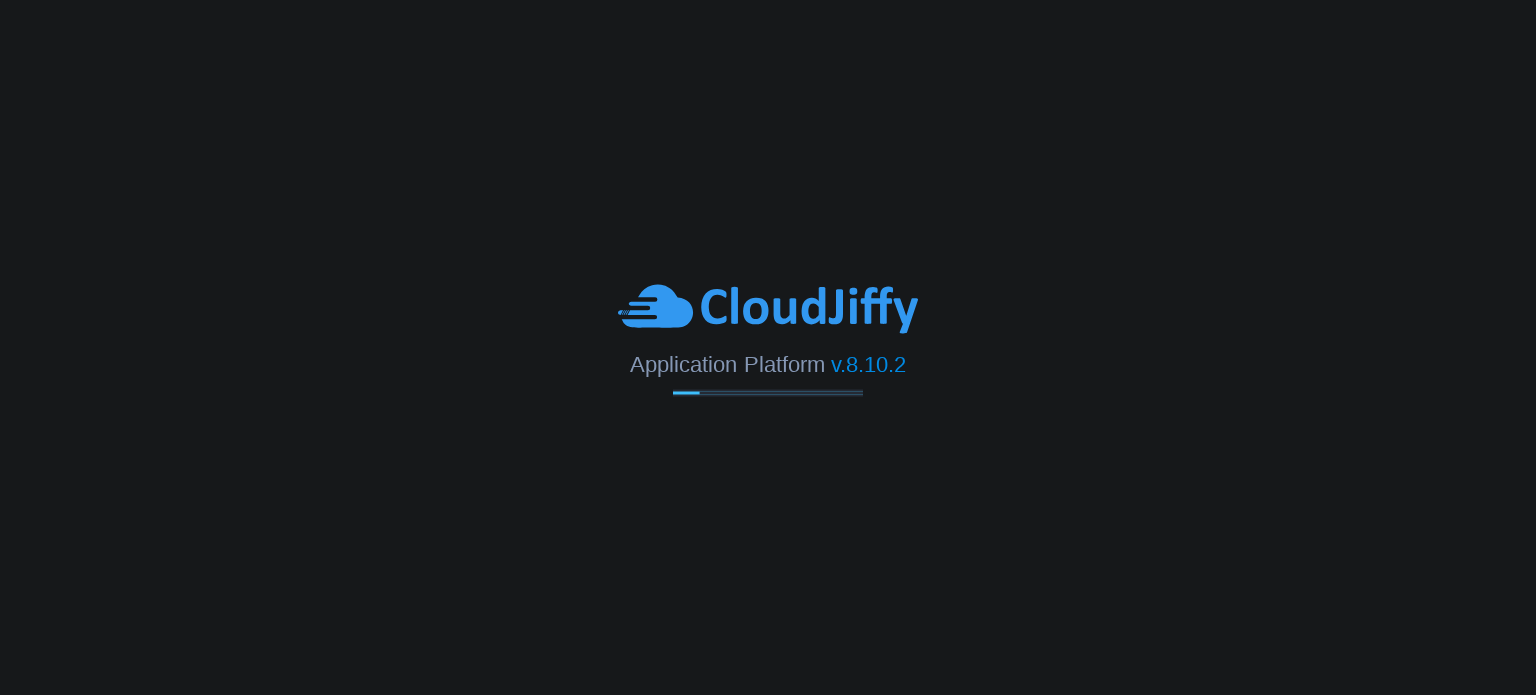 scroll, scrollTop: 0, scrollLeft: 0, axis: both 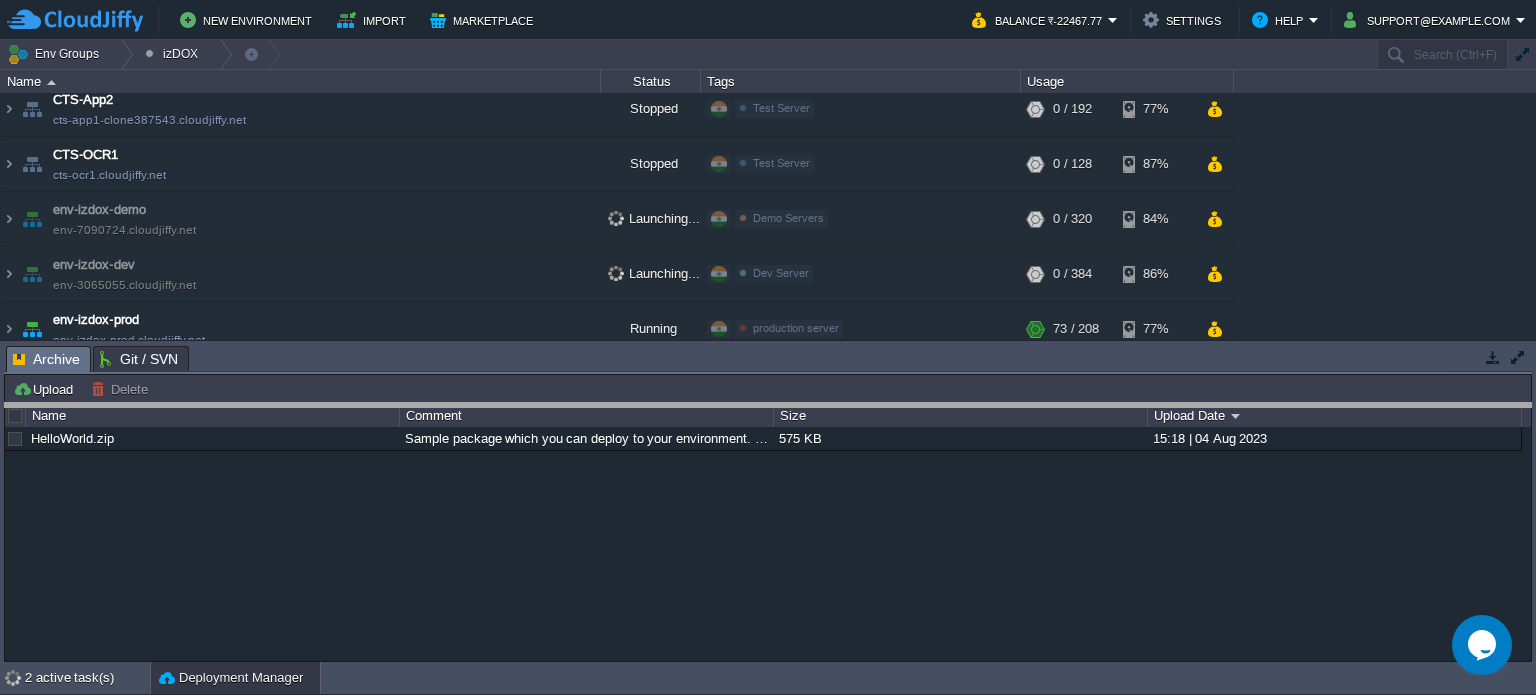 drag, startPoint x: 874, startPoint y: 374, endPoint x: 880, endPoint y: 444, distance: 70.256676 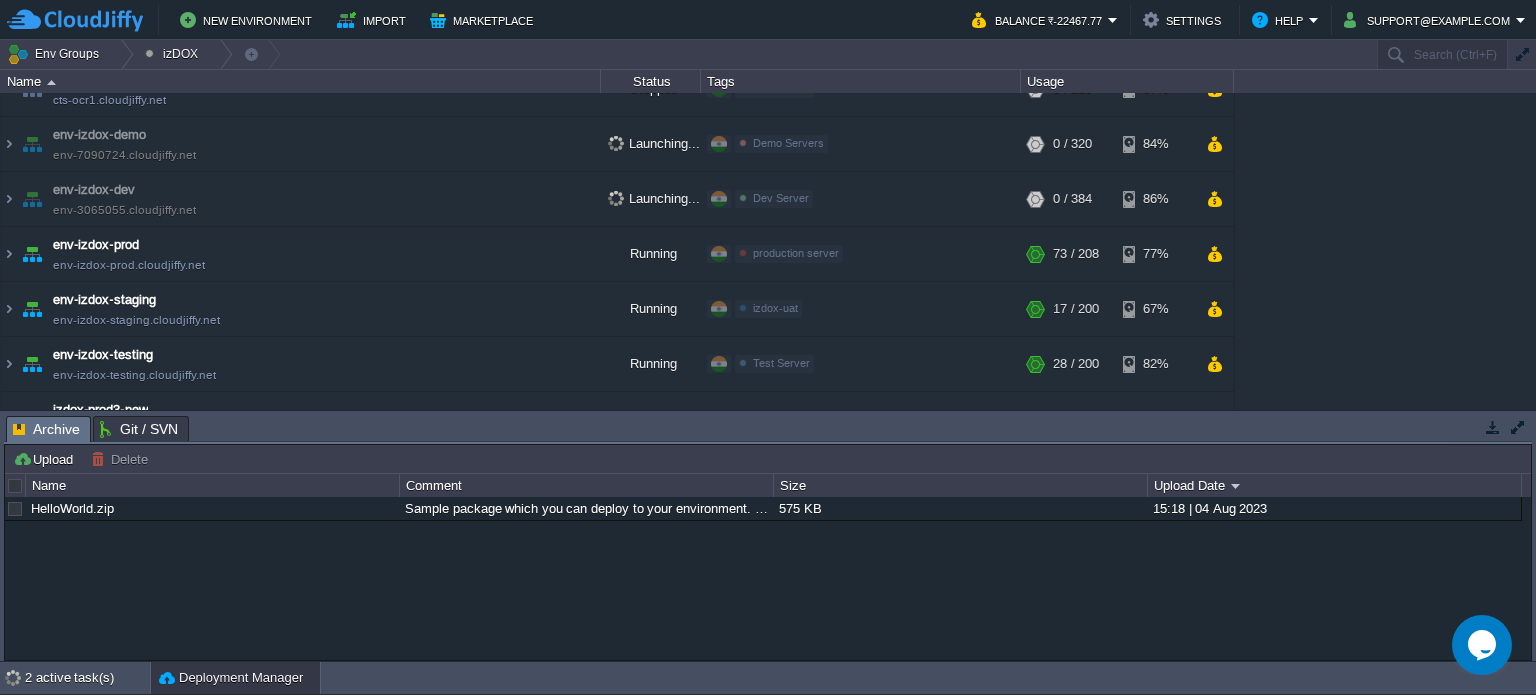 scroll, scrollTop: 0, scrollLeft: 0, axis: both 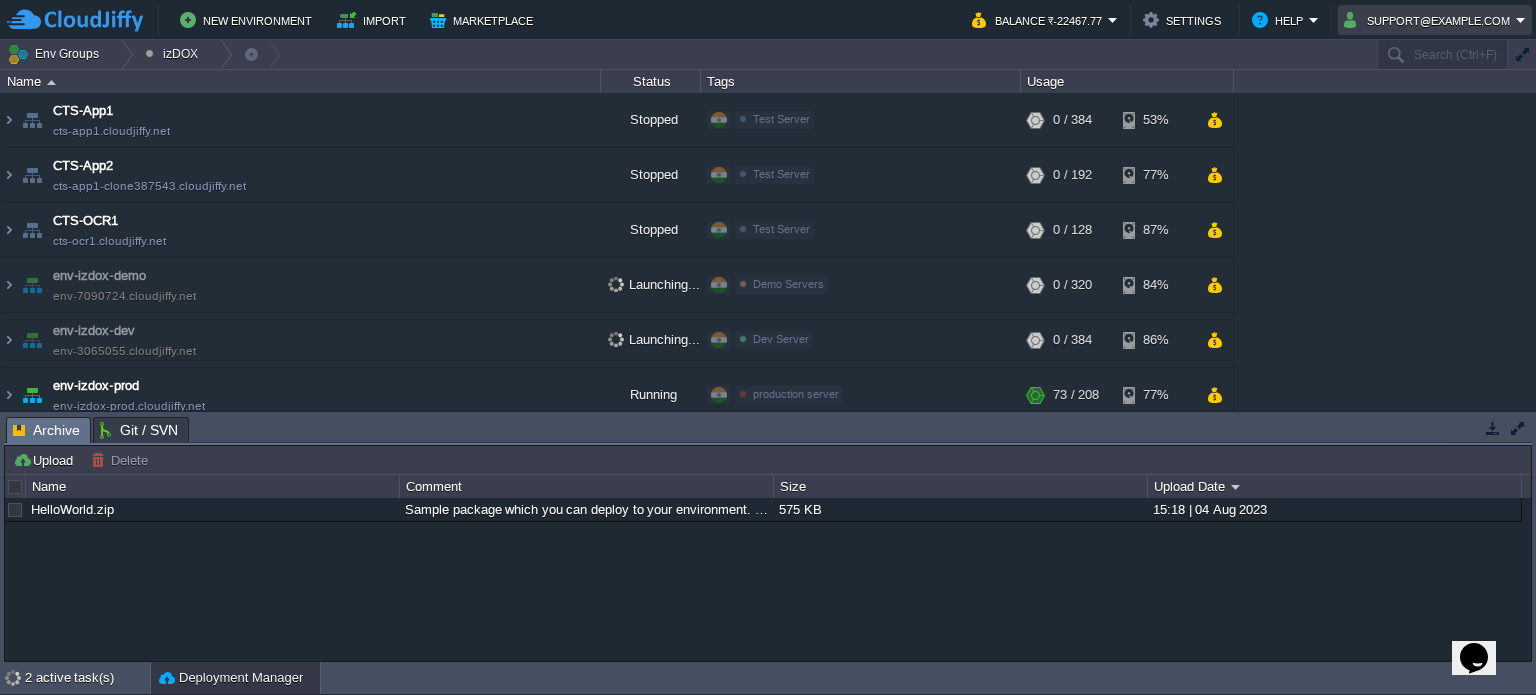 click on "support@example.com" at bounding box center [1430, 20] 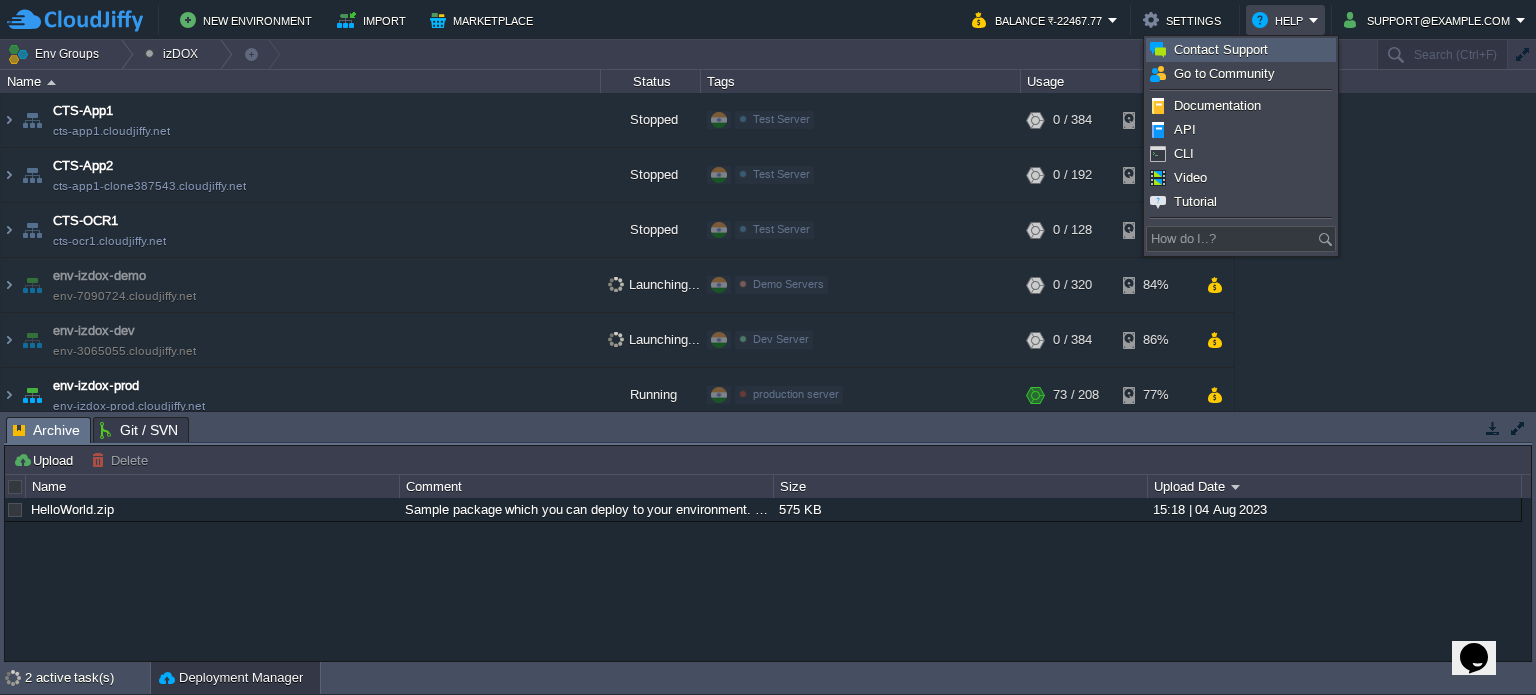 click on "Contact Support" at bounding box center (1241, 50) 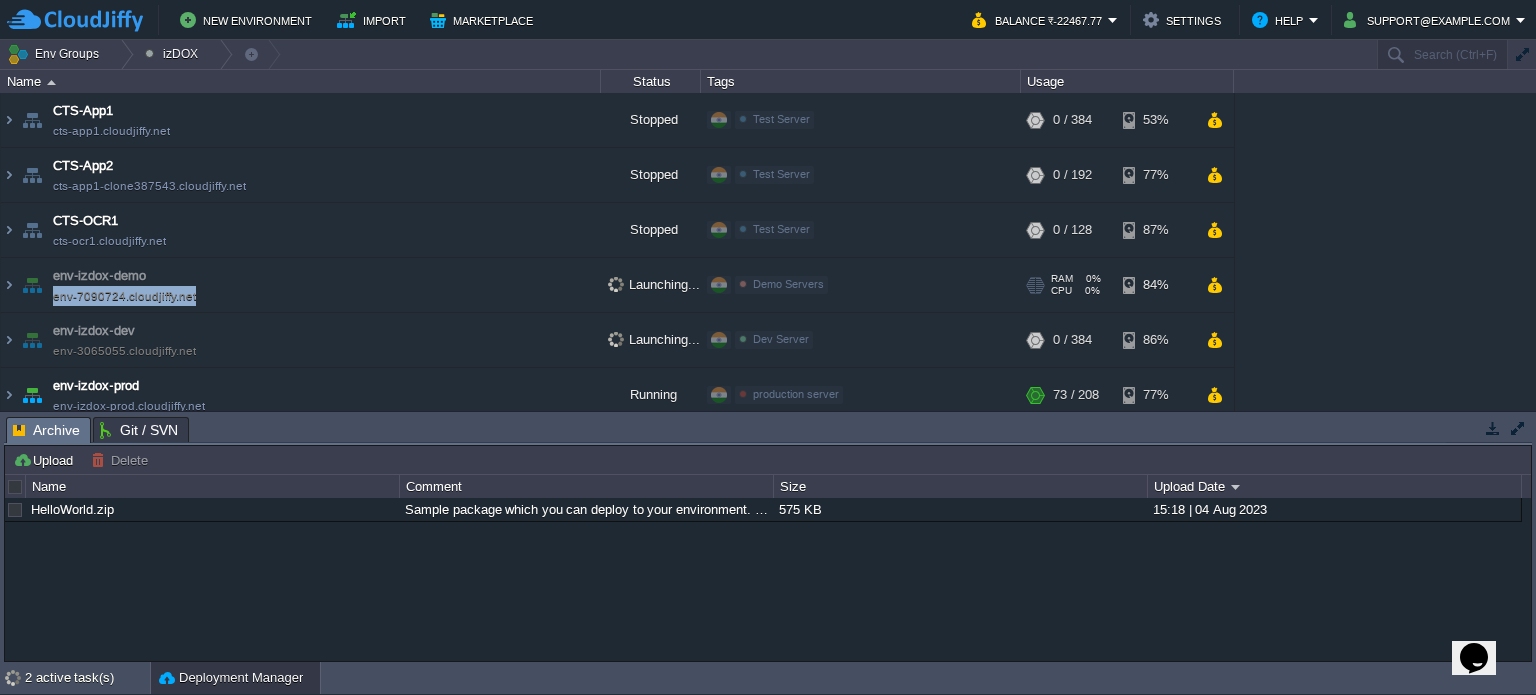 drag, startPoint x: 54, startPoint y: 301, endPoint x: 187, endPoint y: 299, distance: 133.01503 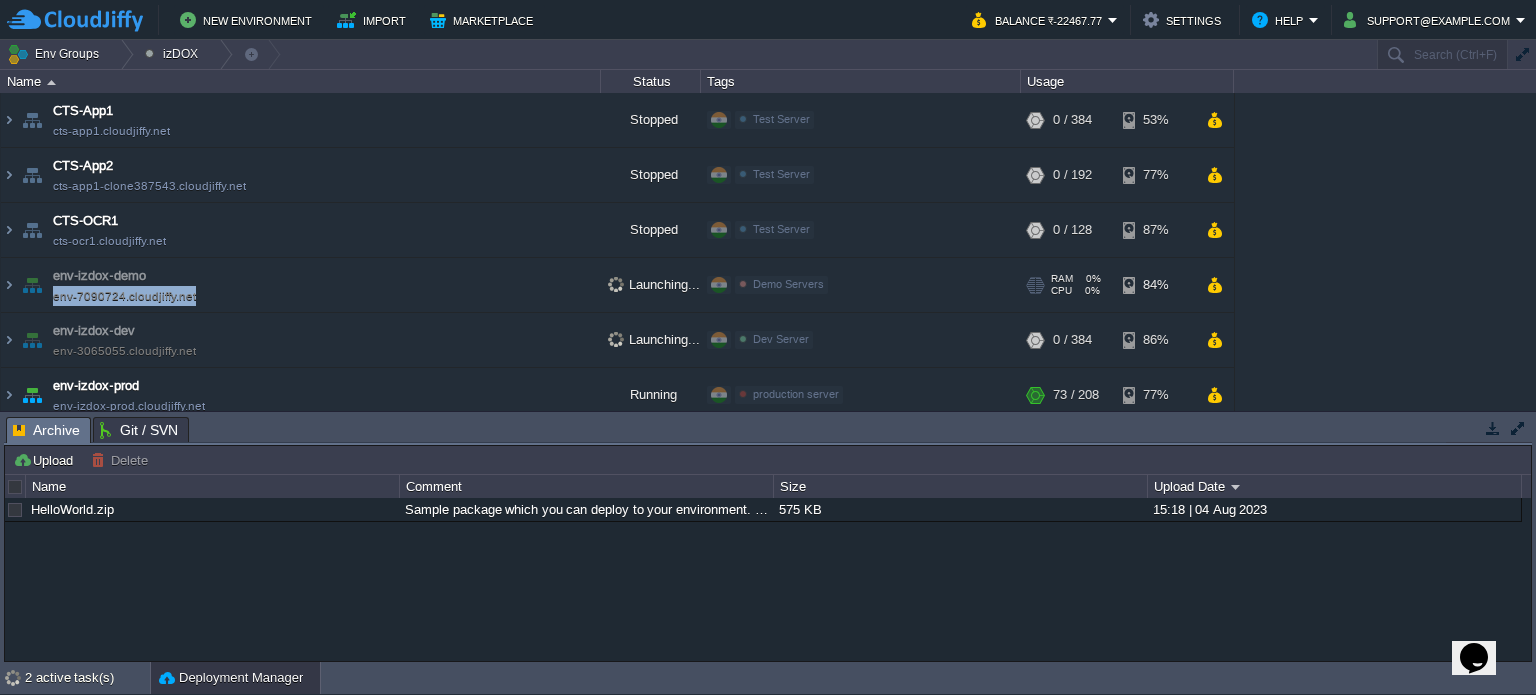 click on "env-7090724.cloudjiffy.net" at bounding box center (124, 296) 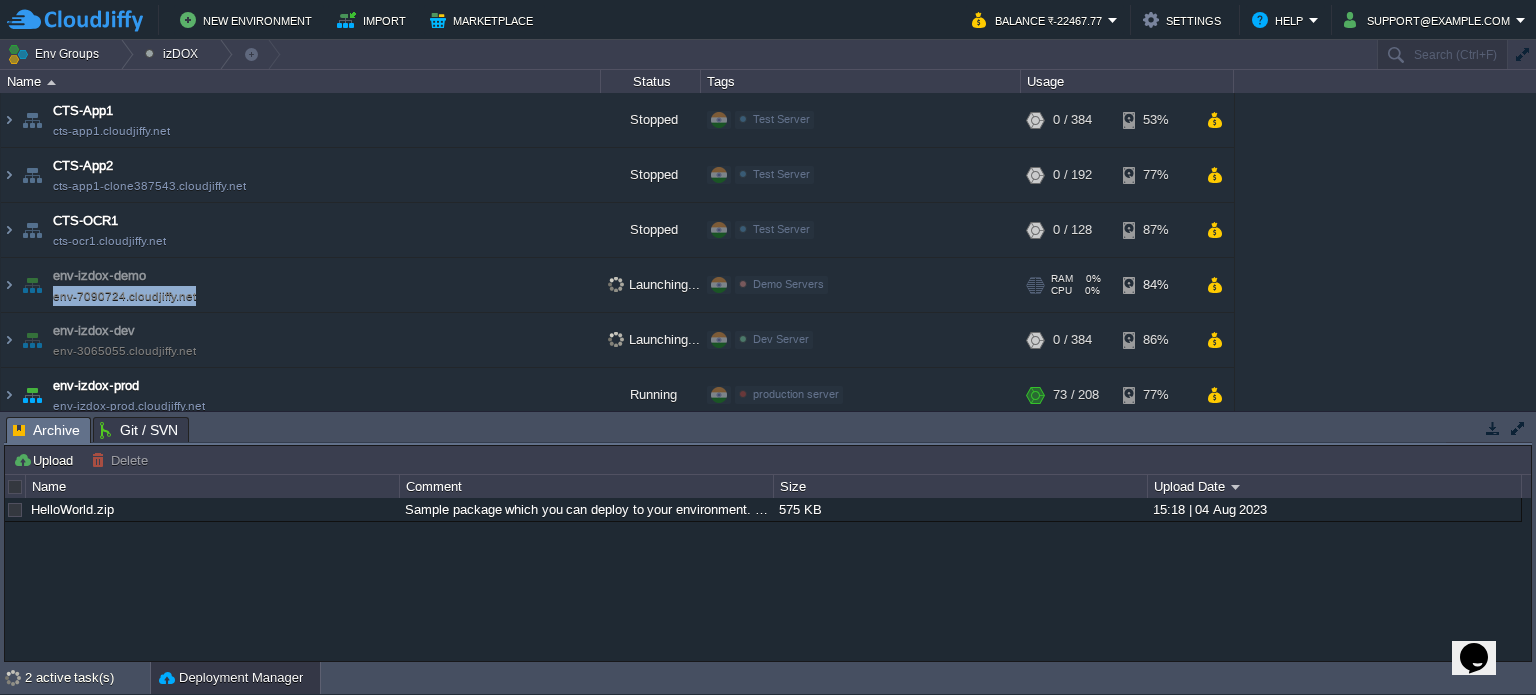 copy on "env-7090724.cloudjiffy.net" 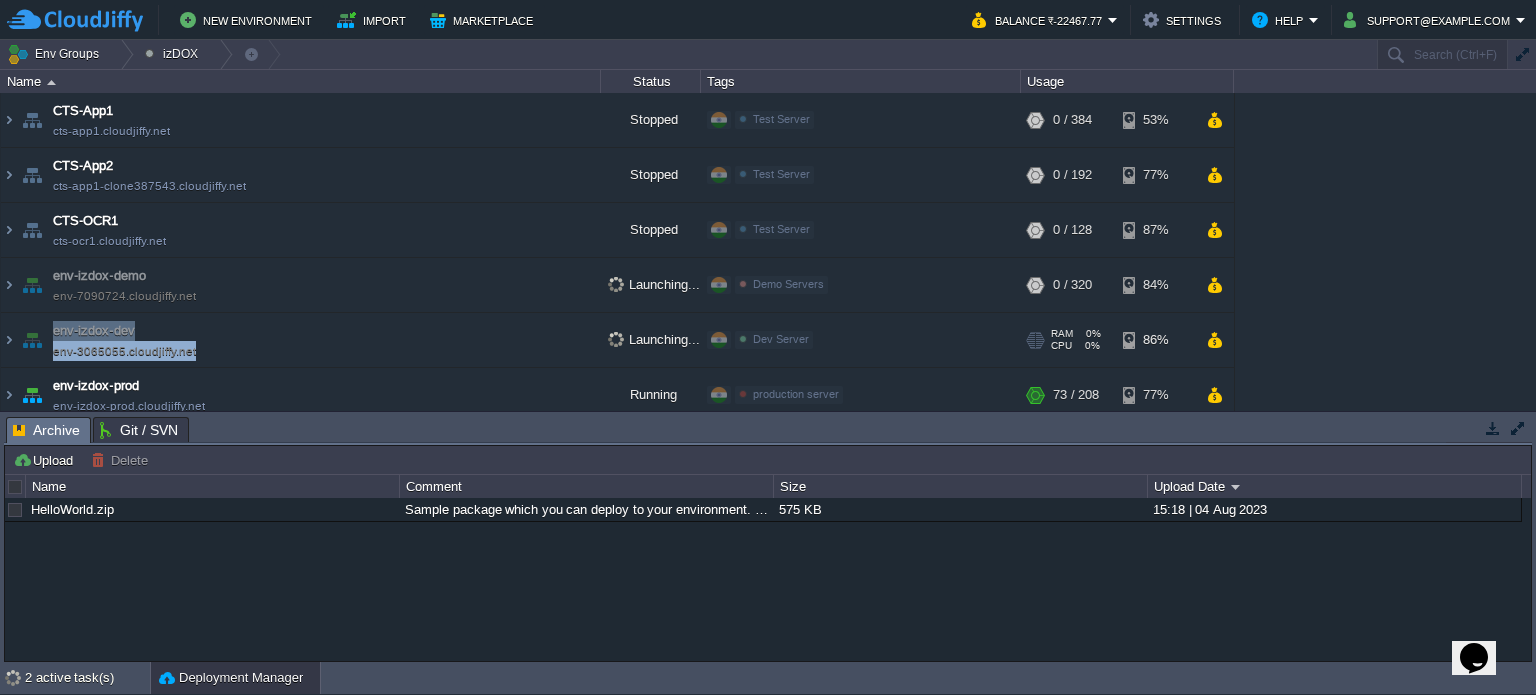 drag, startPoint x: 51, startPoint y: 356, endPoint x: 188, endPoint y: 357, distance: 137.00365 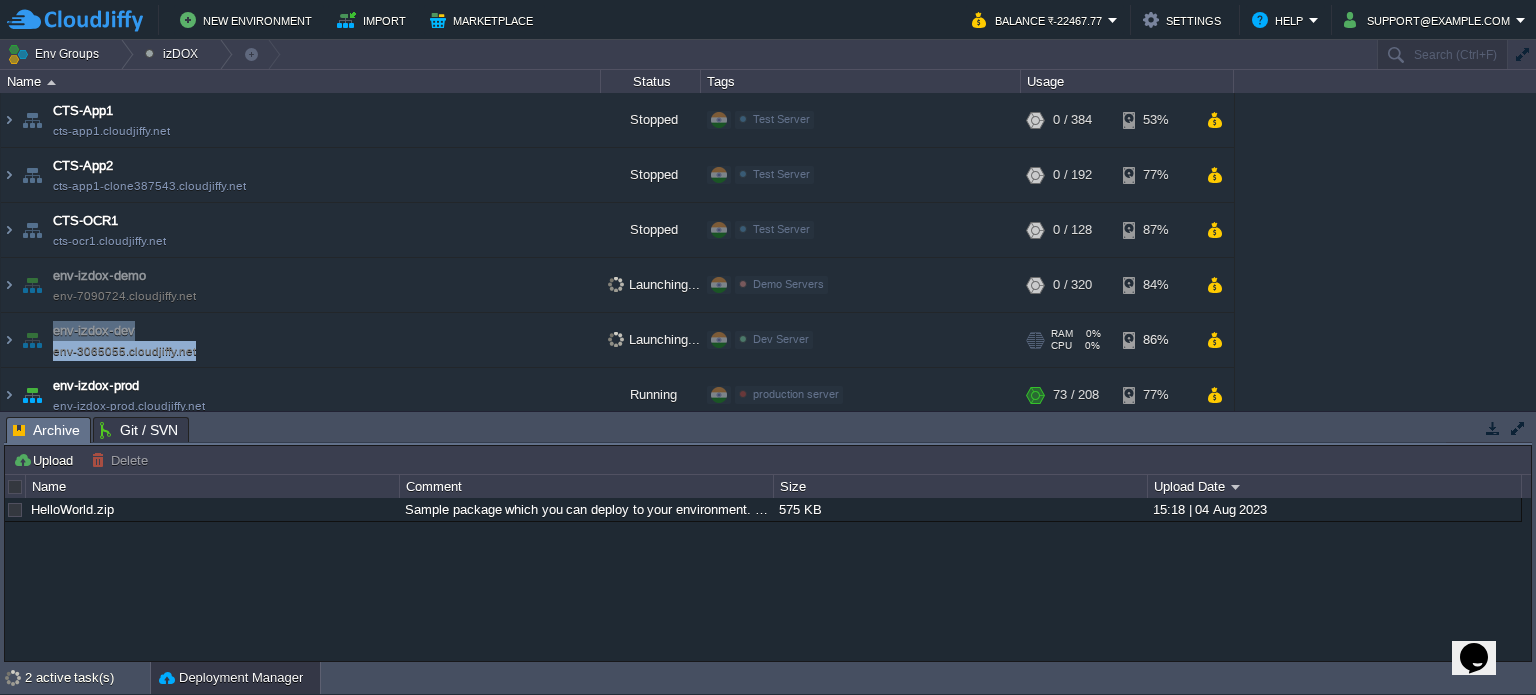 click on "env-izdox-dev env-3065055.cloudjiffy.net" at bounding box center (301, 340) 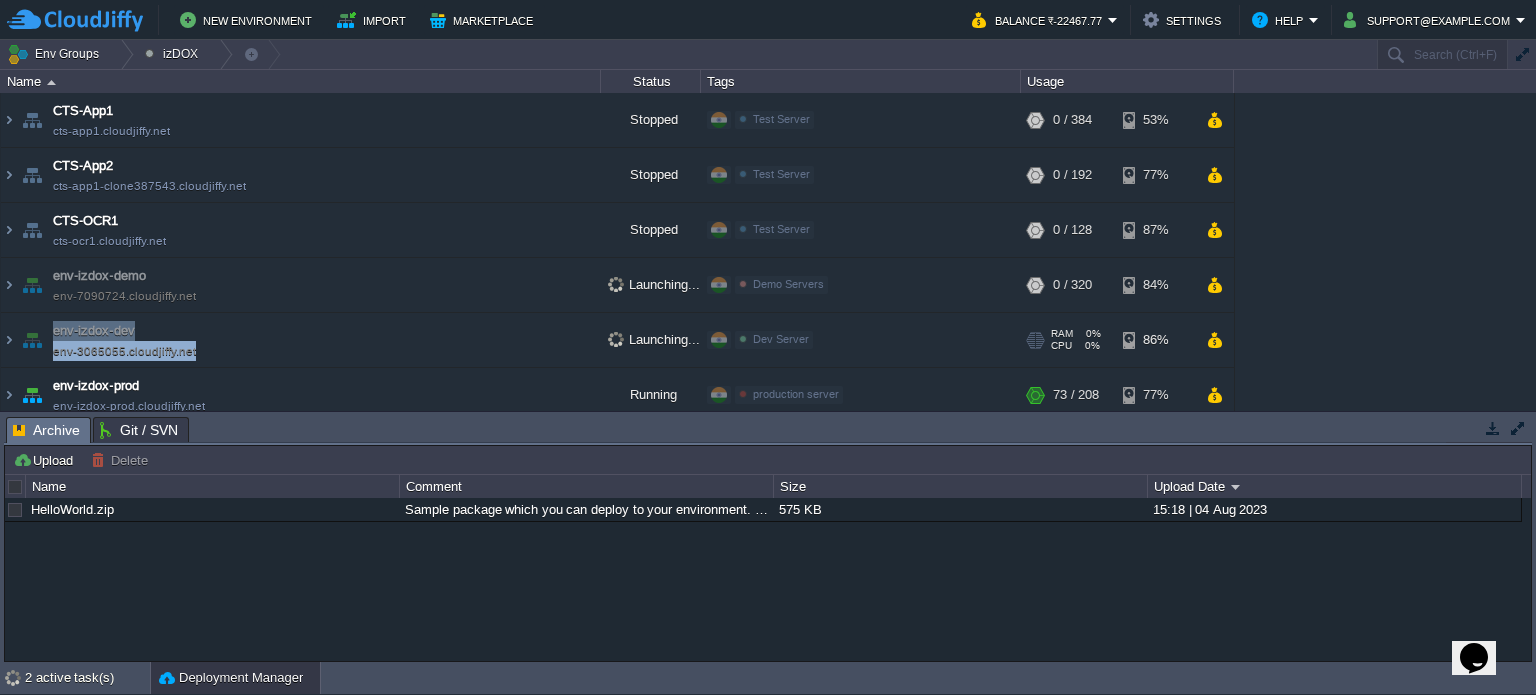 copy on "env-izdox-dev env-3065055.cloudjiffy.net" 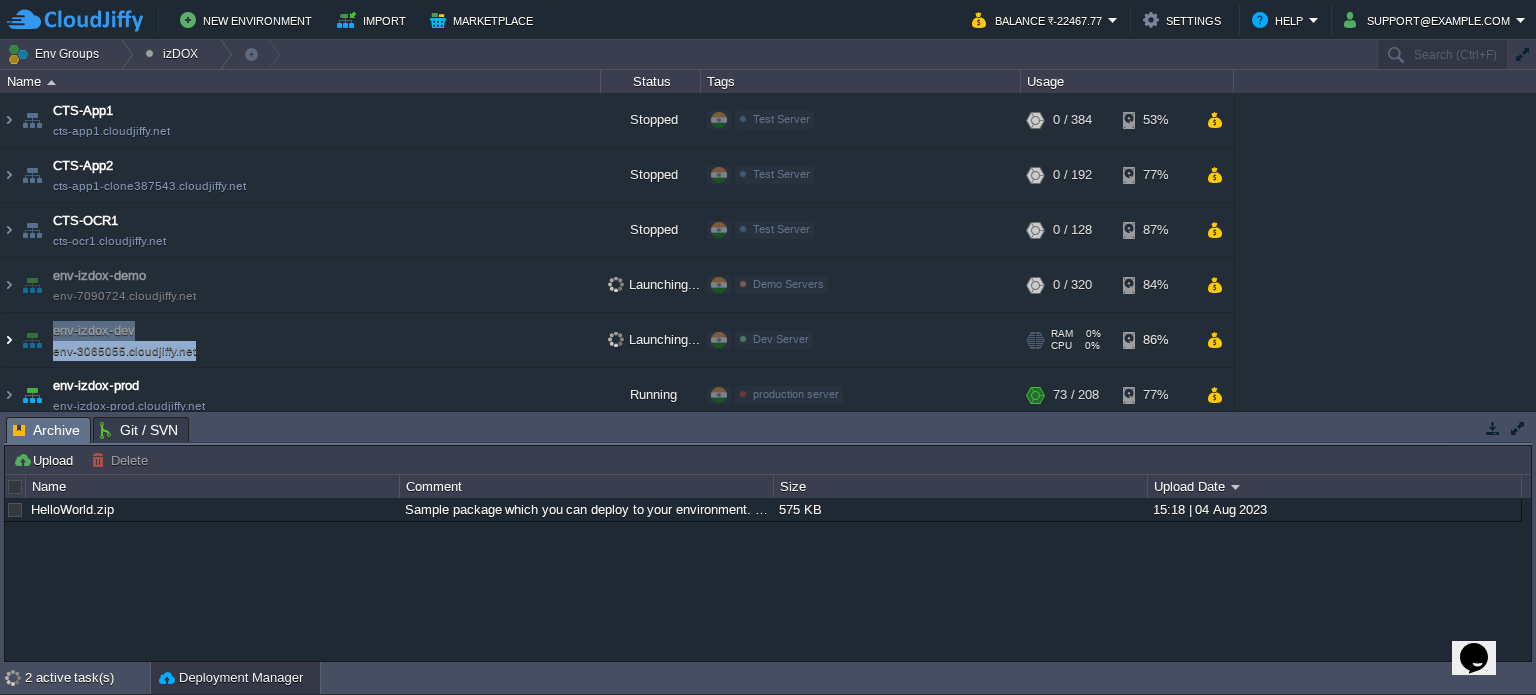 click at bounding box center (9, 340) 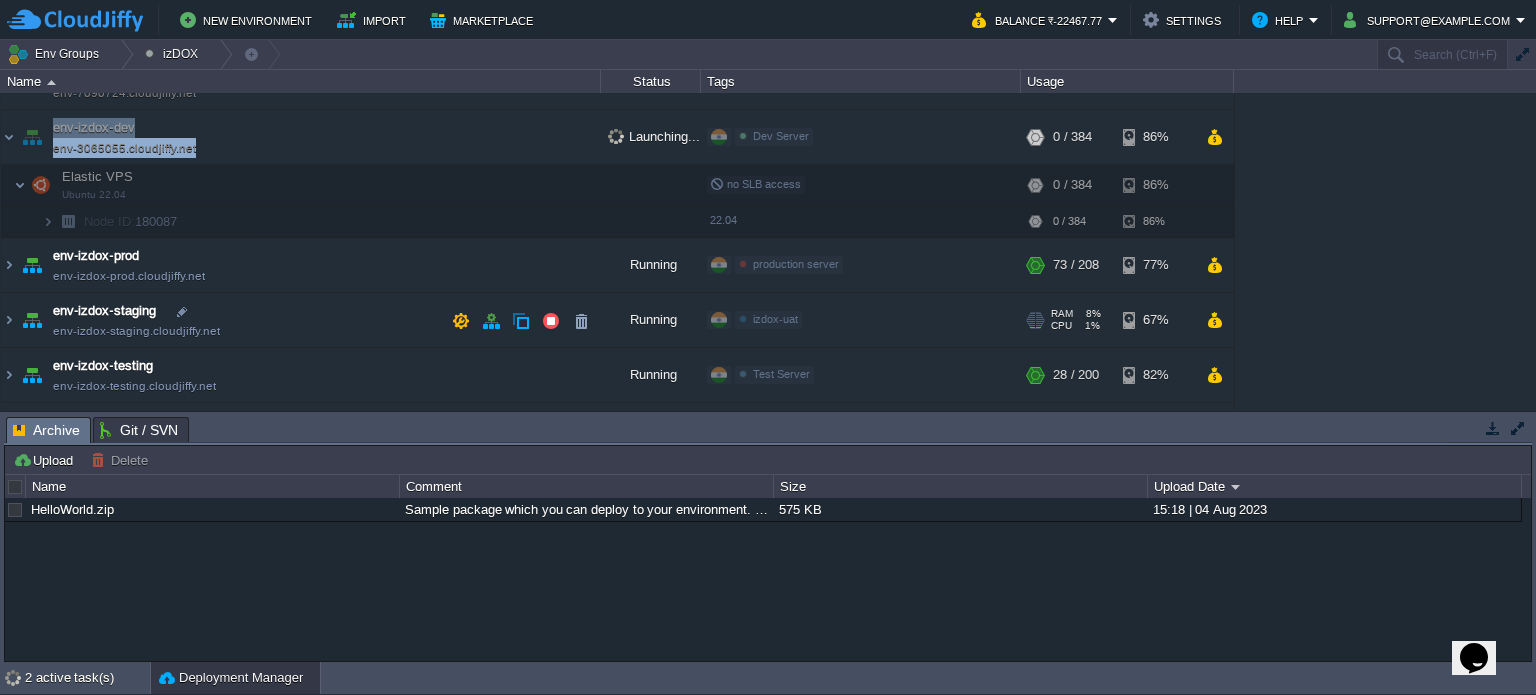 scroll, scrollTop: 133, scrollLeft: 0, axis: vertical 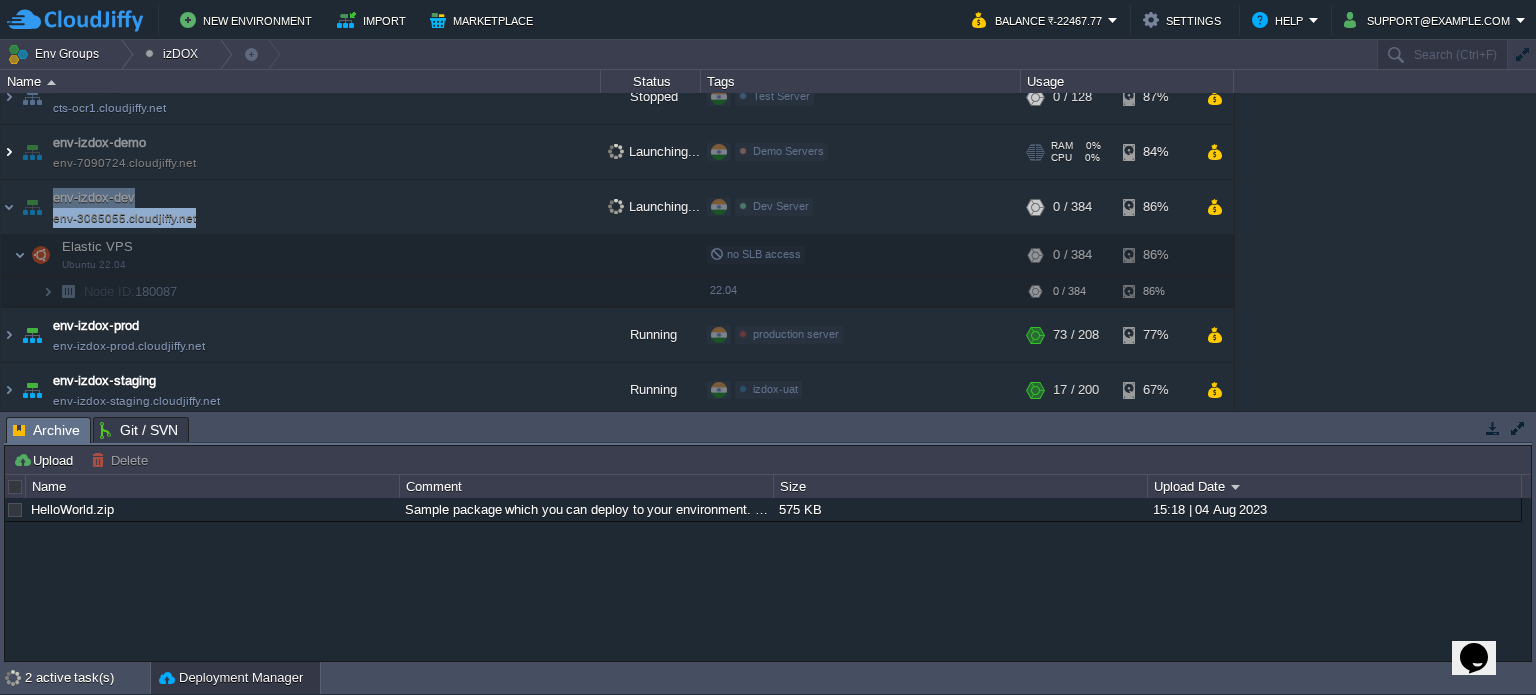 click at bounding box center [9, 152] 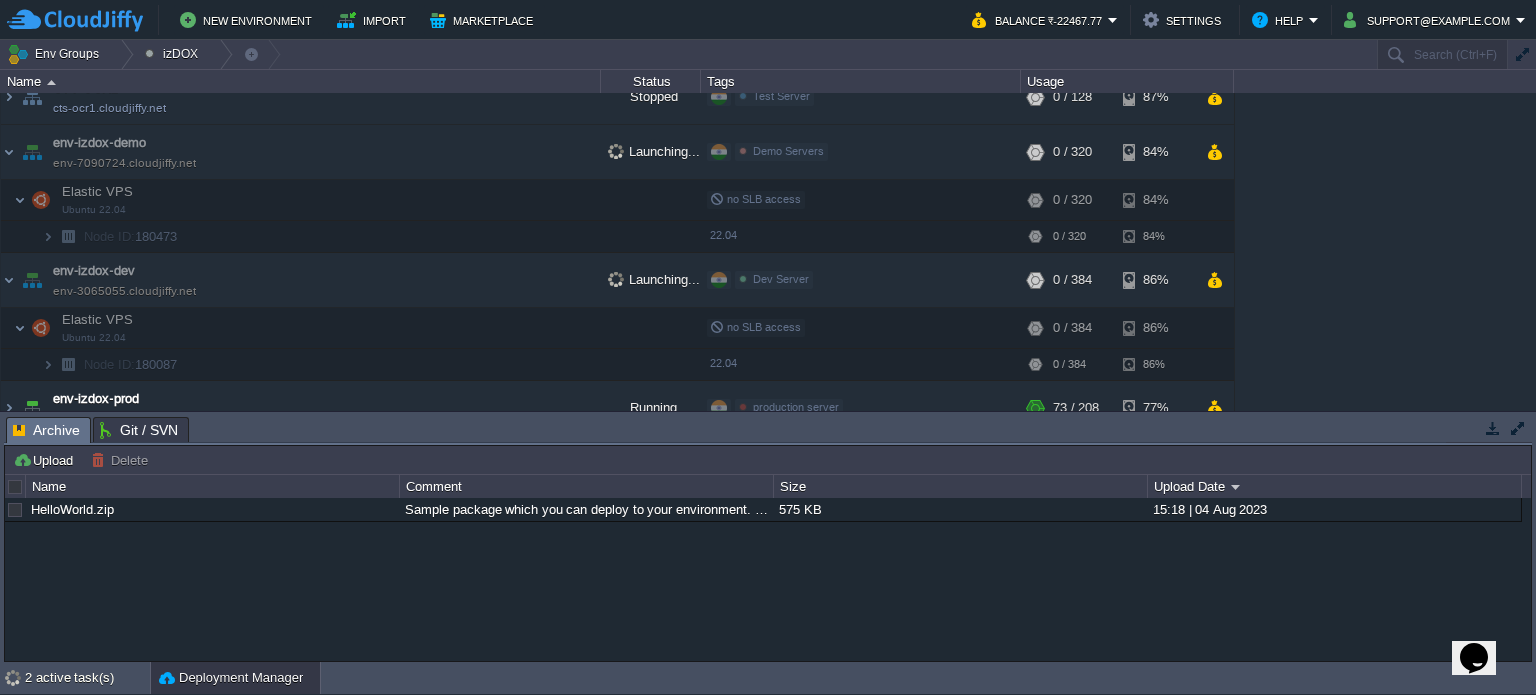 click on "Env Groups             izDOX" at bounding box center [687, 54] 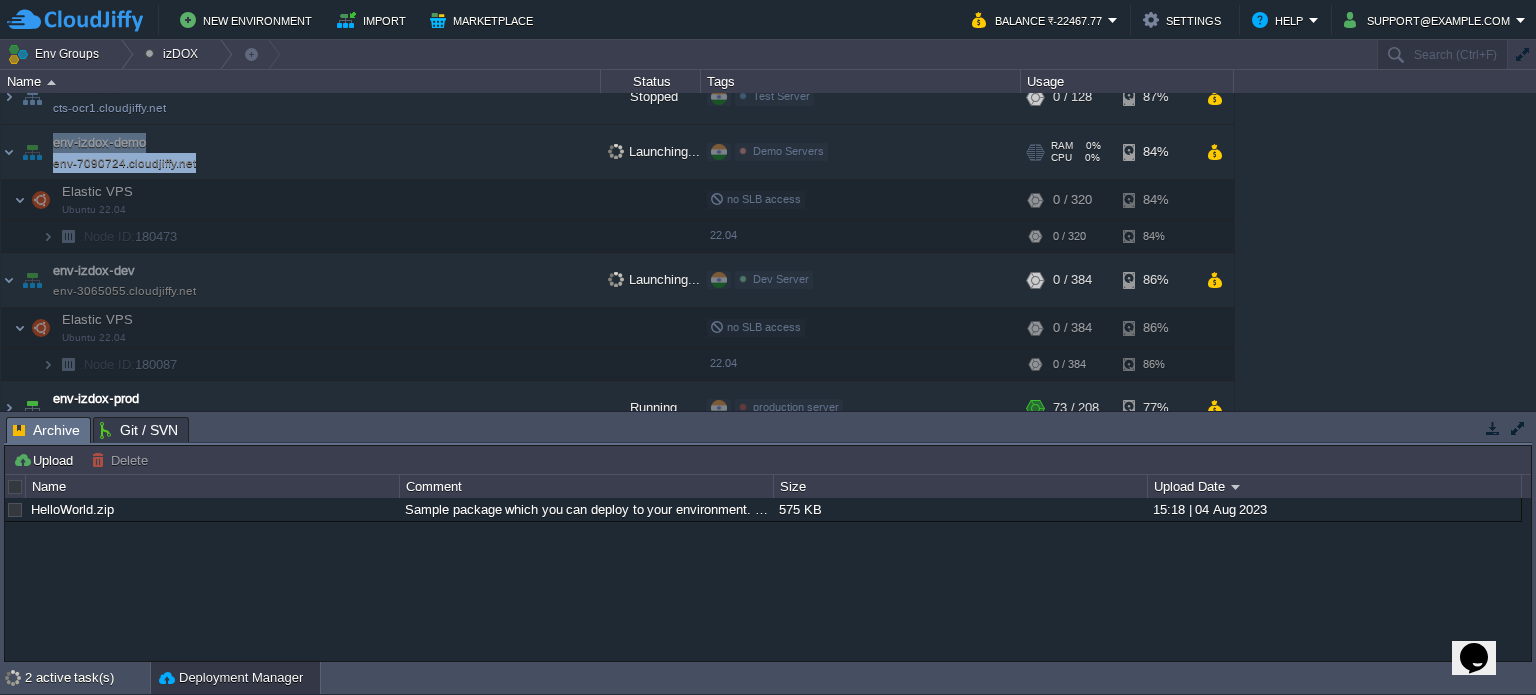 drag, startPoint x: 48, startPoint y: 167, endPoint x: 188, endPoint y: 167, distance: 140 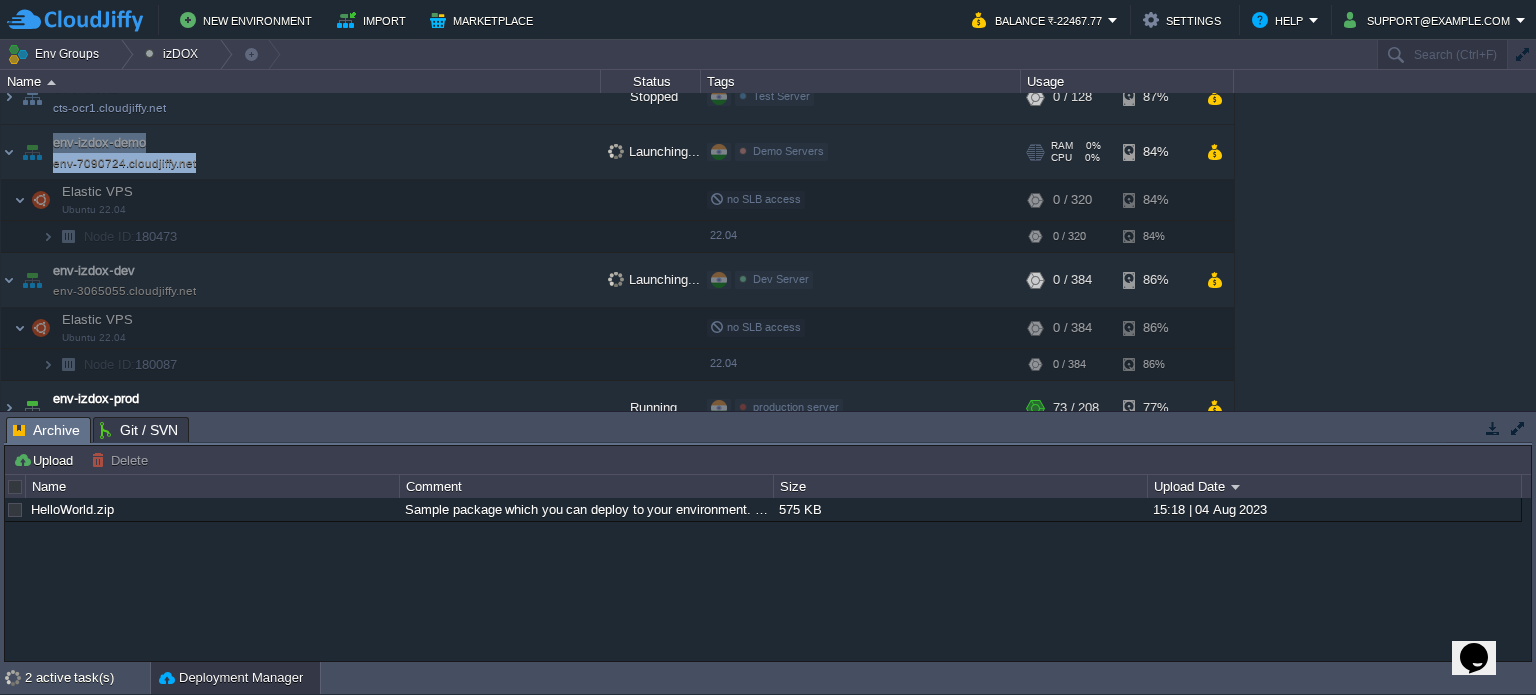 copy on "env-izdox-demo env-7090724.cloudjiffy.net" 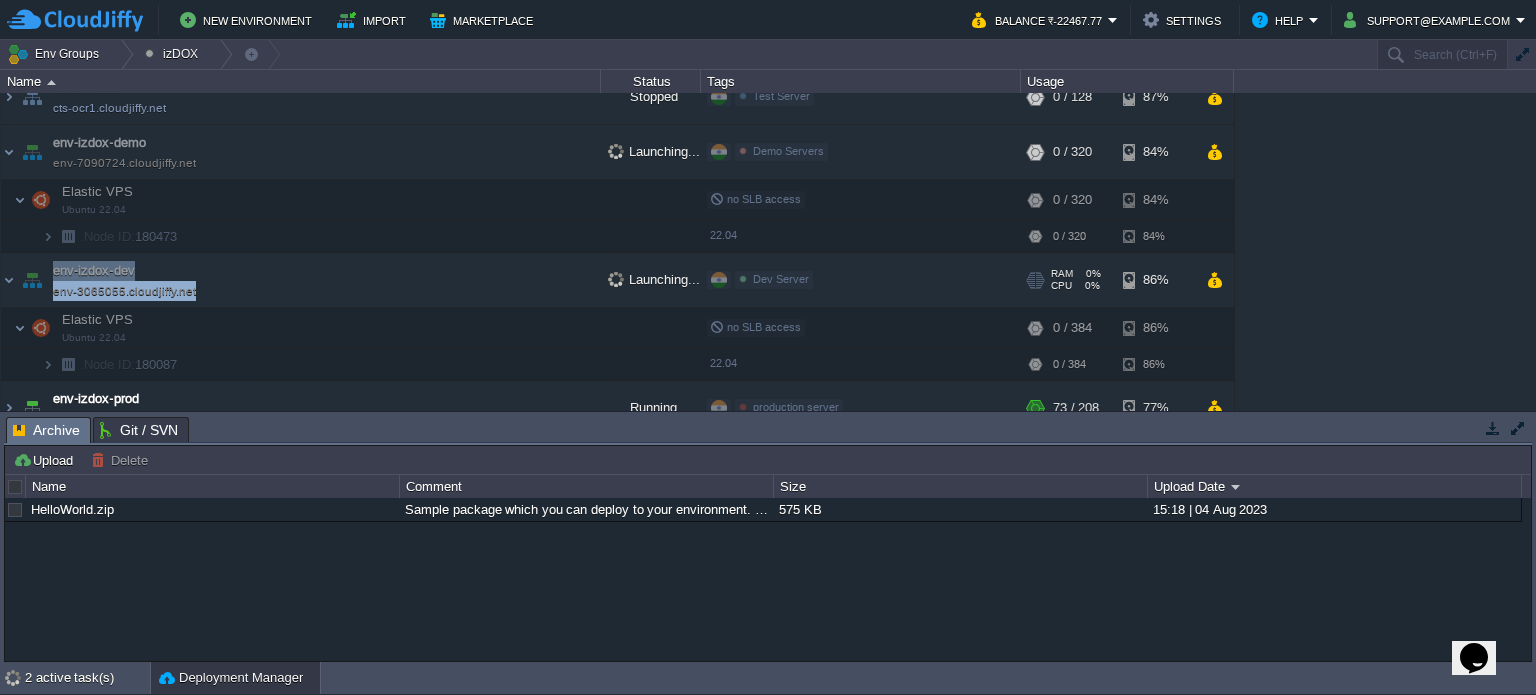drag, startPoint x: 48, startPoint y: 296, endPoint x: 187, endPoint y: 298, distance: 139.01439 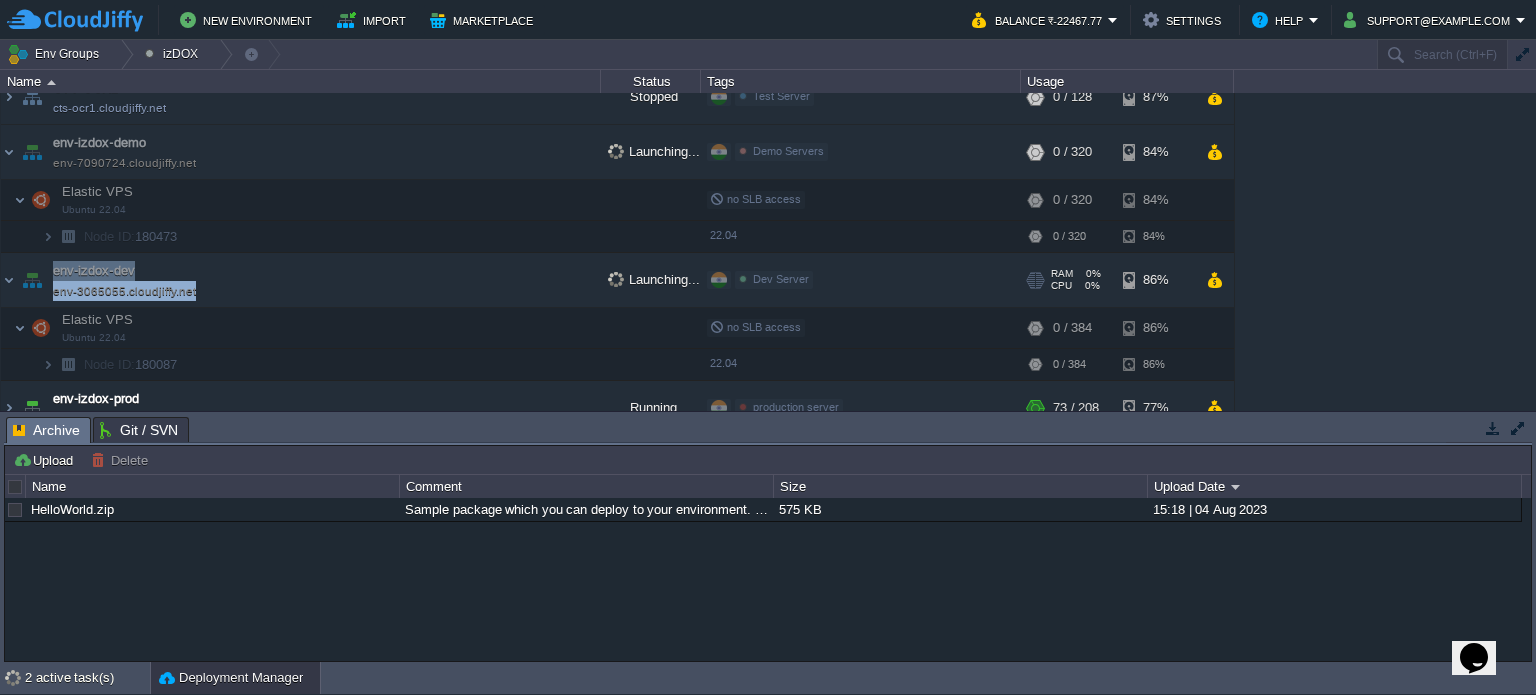 click on "env-izdox-dev env-3065055.cloudjiffy.net" at bounding box center (301, 280) 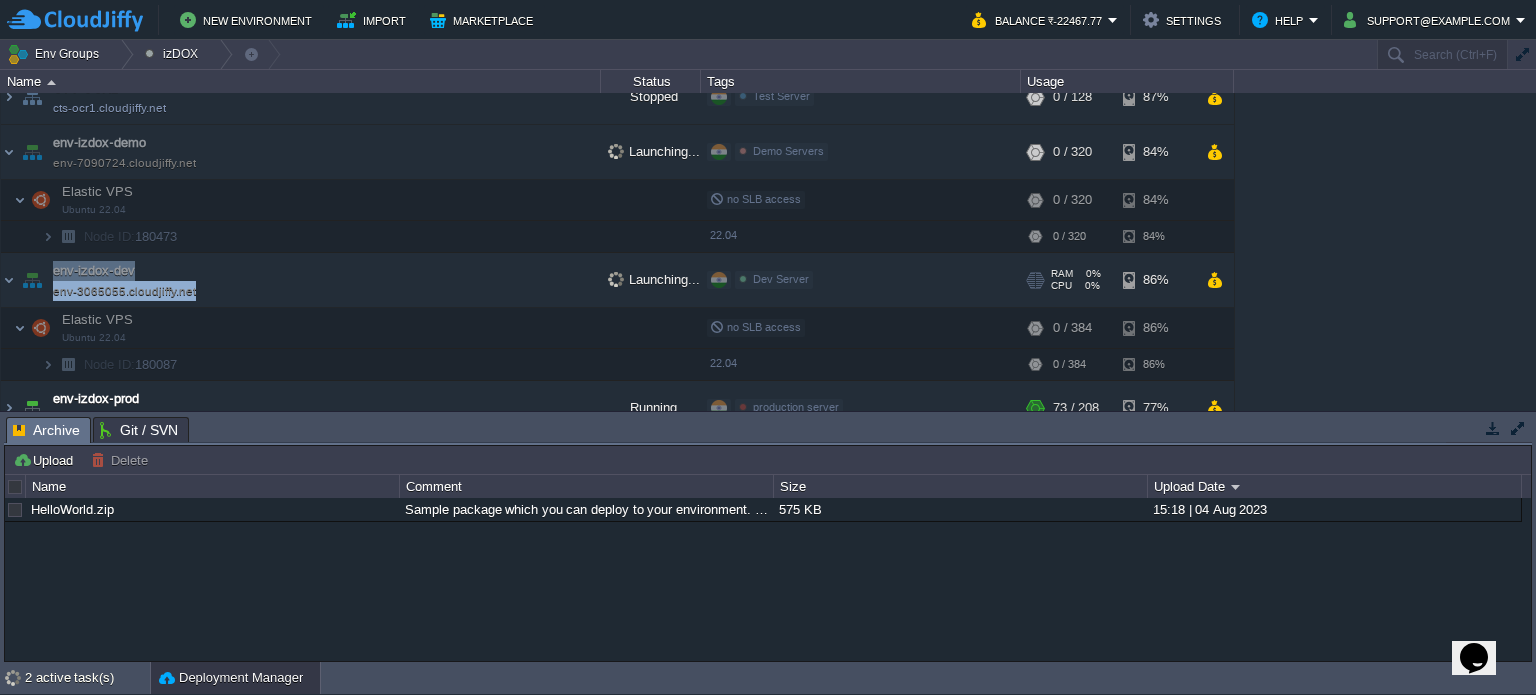copy on "env-izdox-dev env-3065055.cloudjiffy.net" 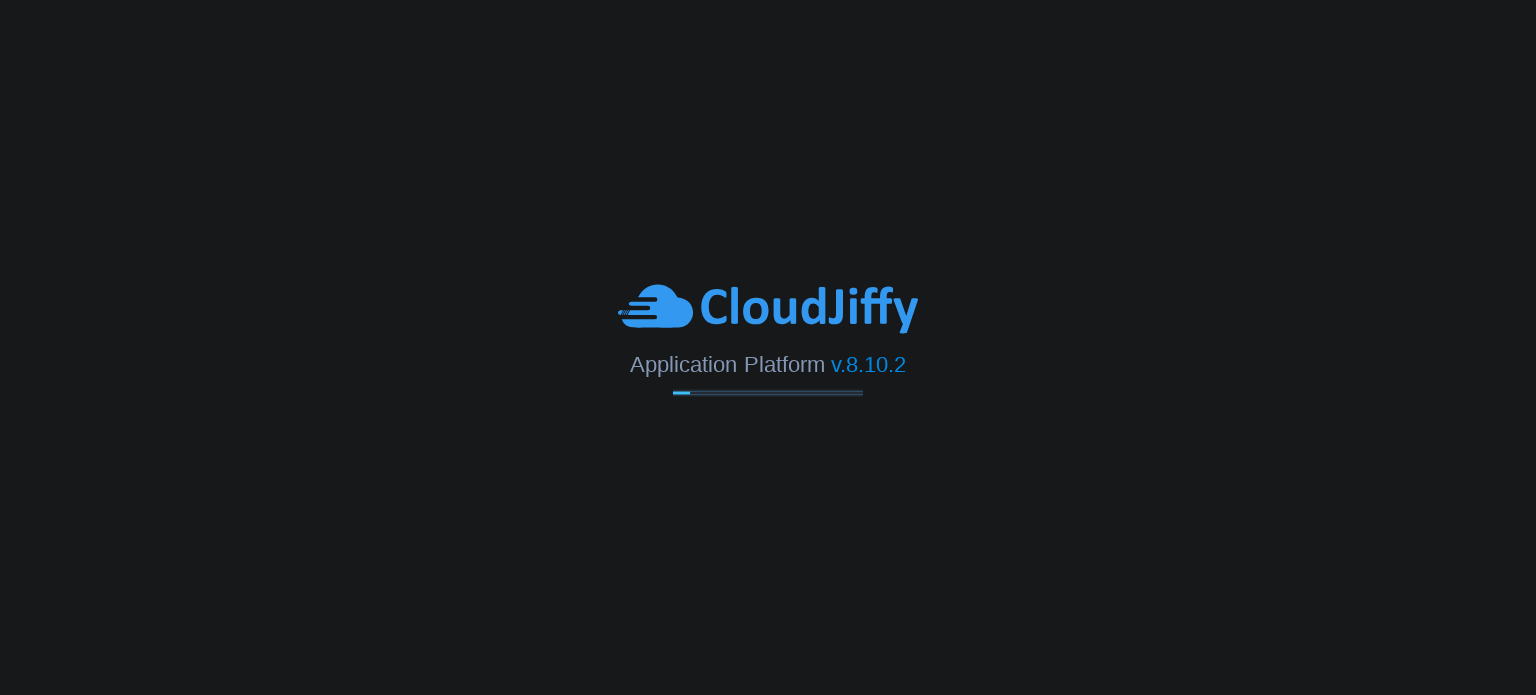 scroll, scrollTop: 0, scrollLeft: 0, axis: both 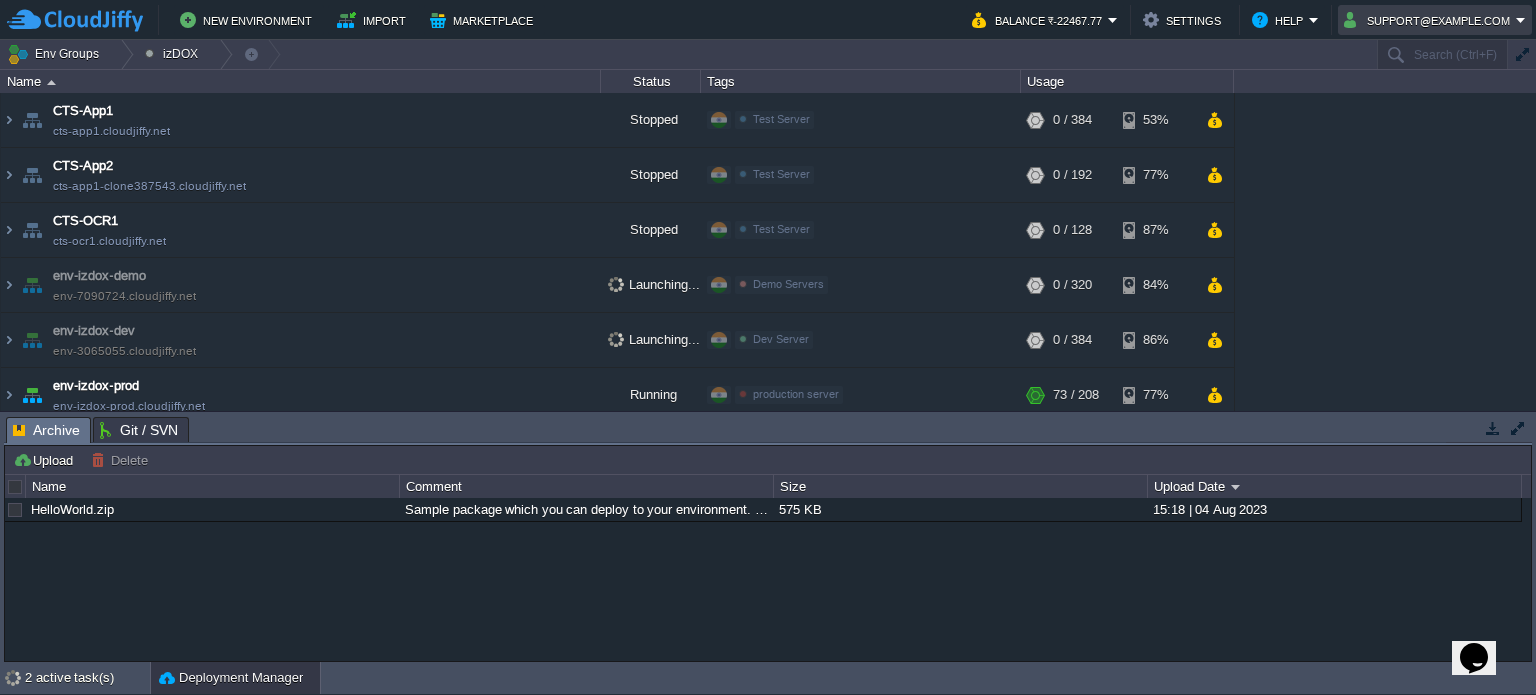 click on "[EMAIL]" at bounding box center (1430, 20) 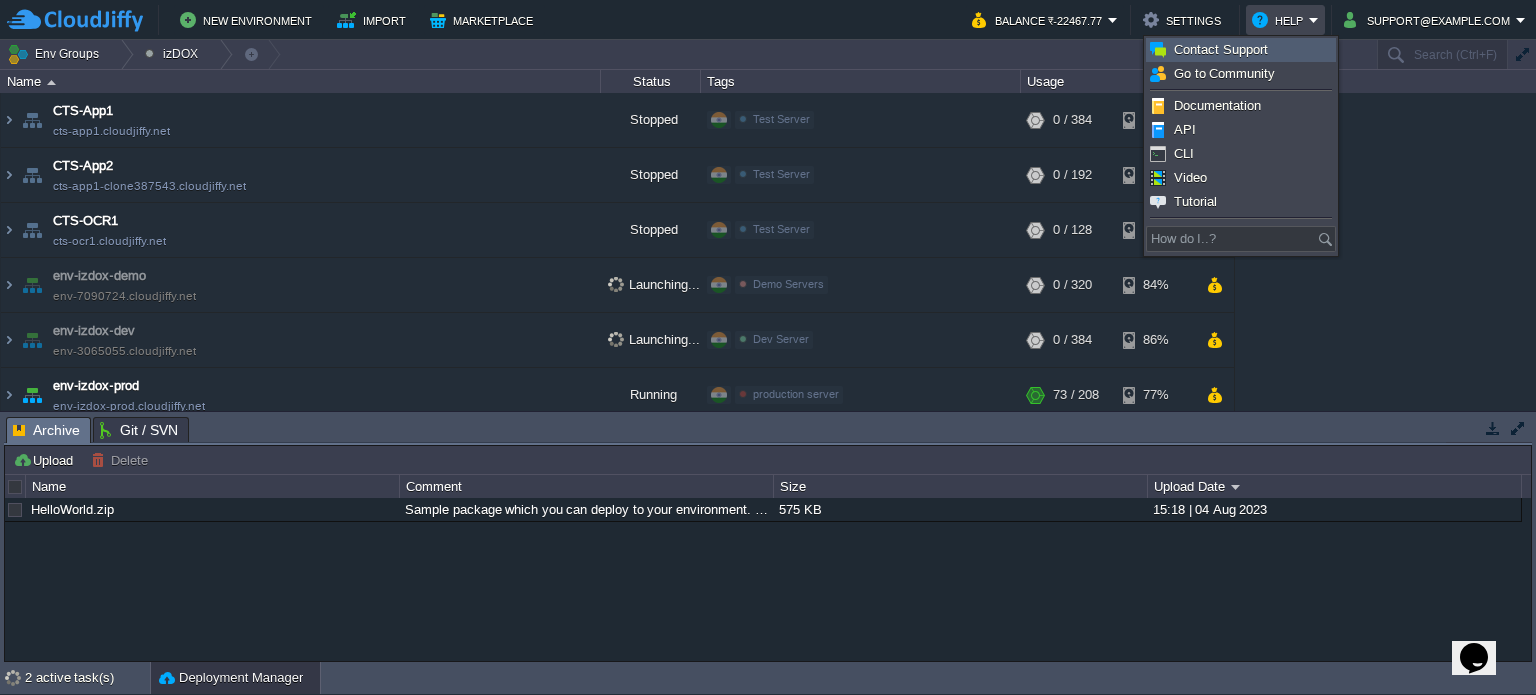 click on "Contact Support" at bounding box center [1221, 49] 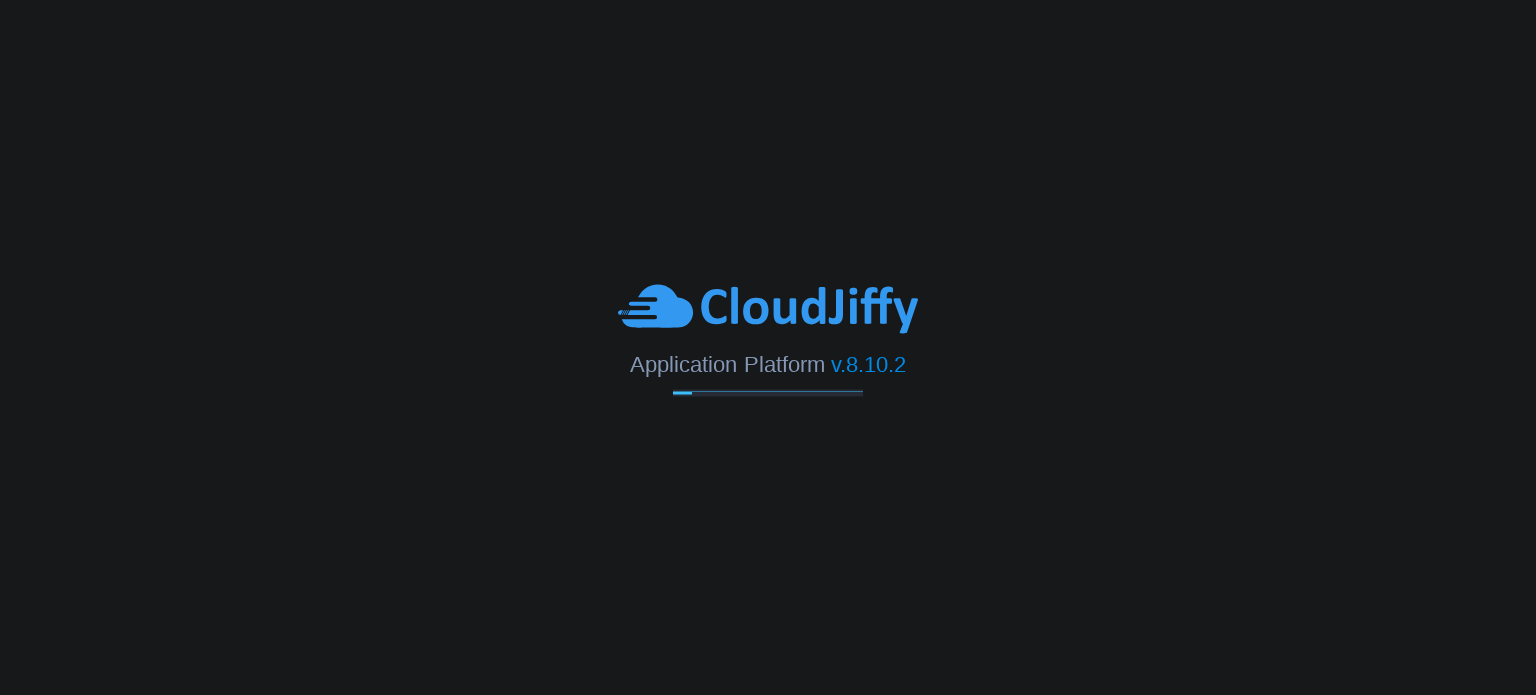 scroll, scrollTop: 0, scrollLeft: 0, axis: both 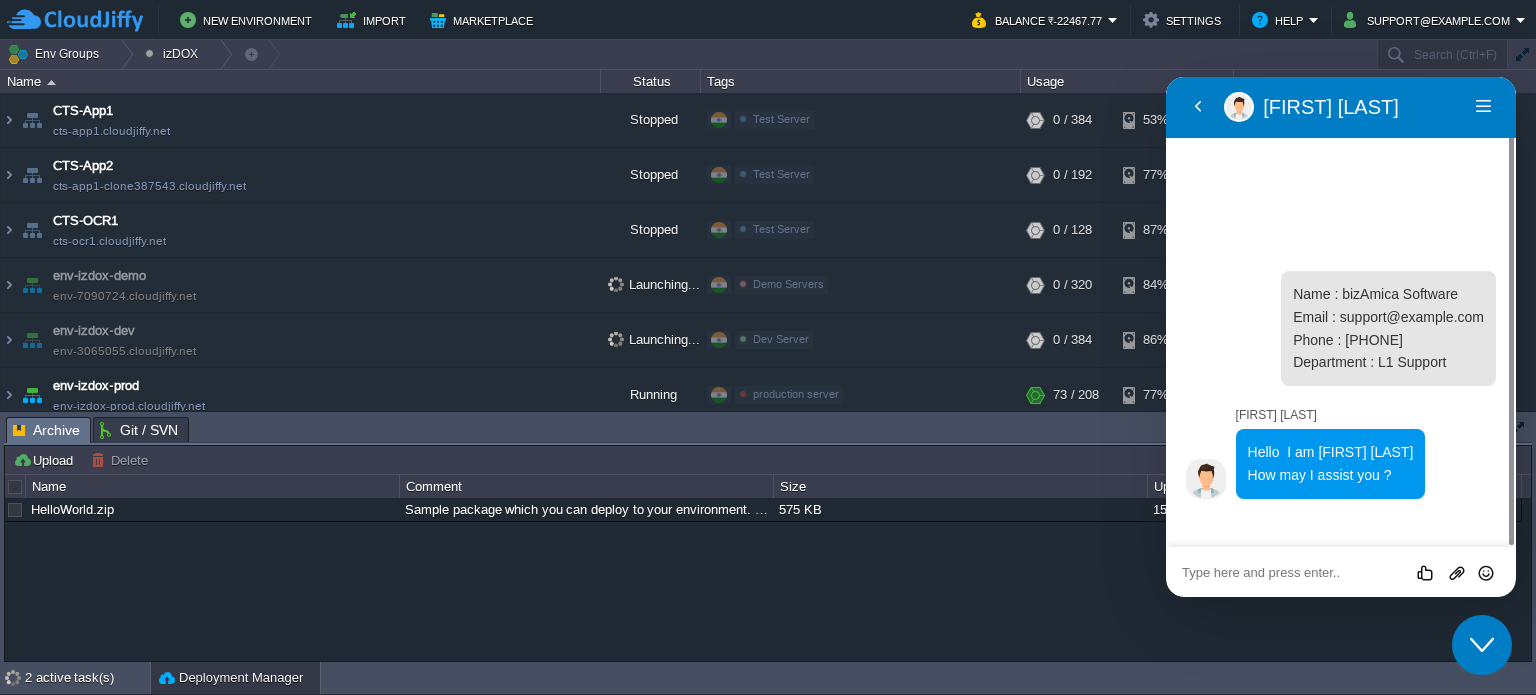 click at bounding box center (1166, 77) 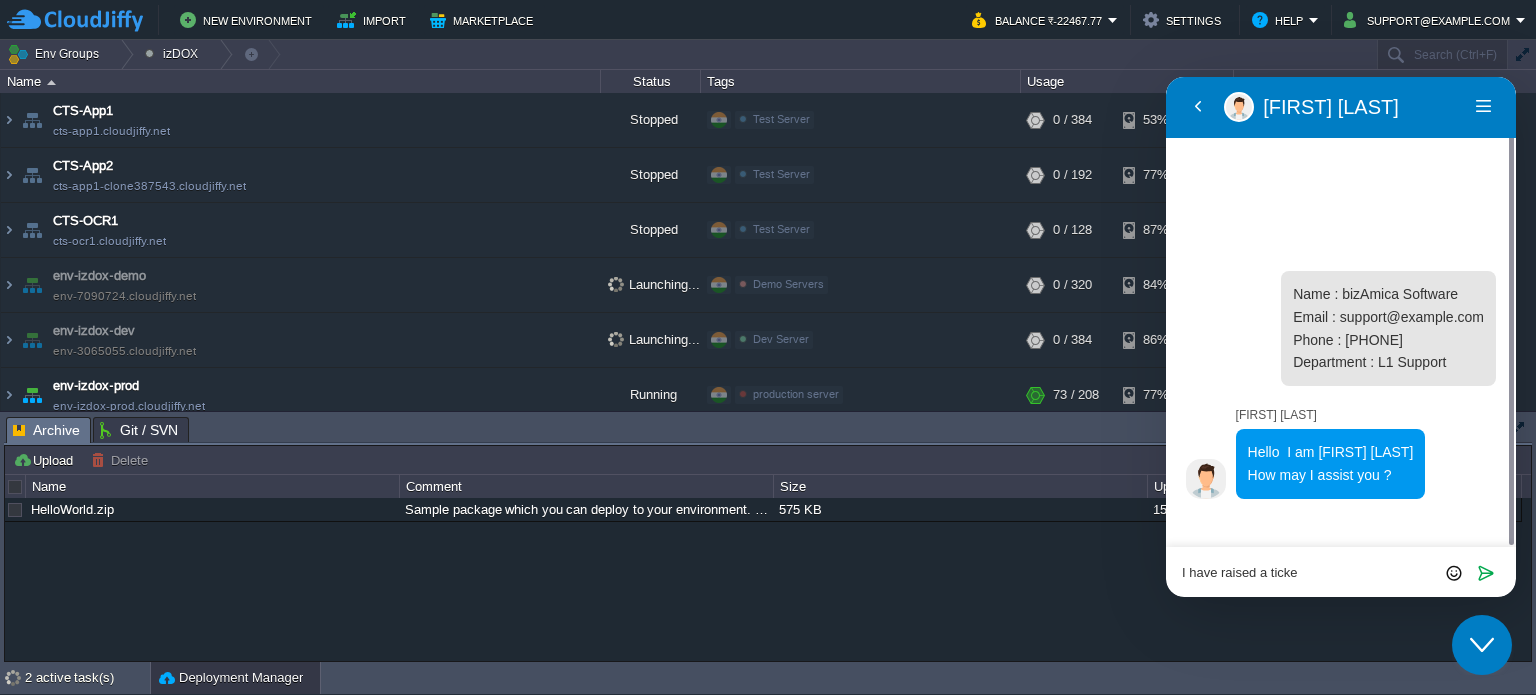 type on "I have raised a ticket" 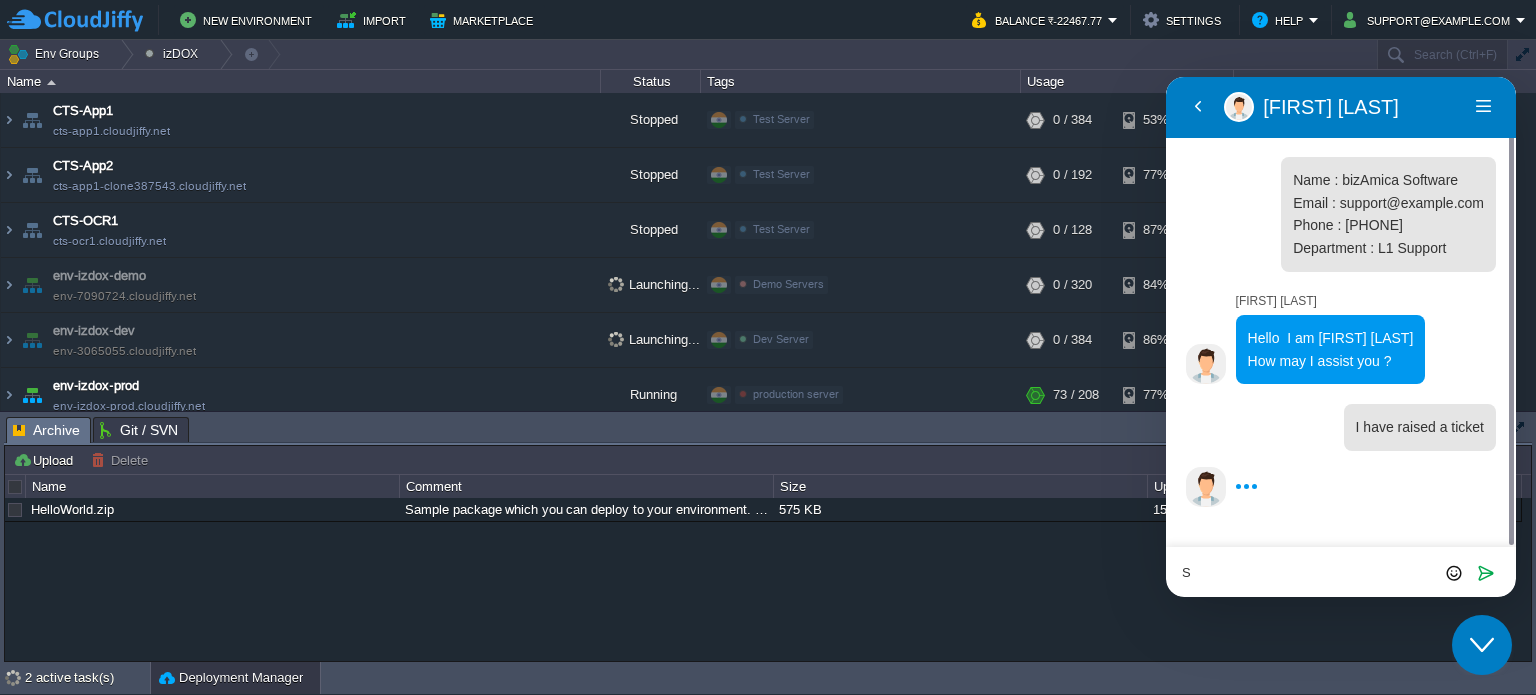 type on "S" 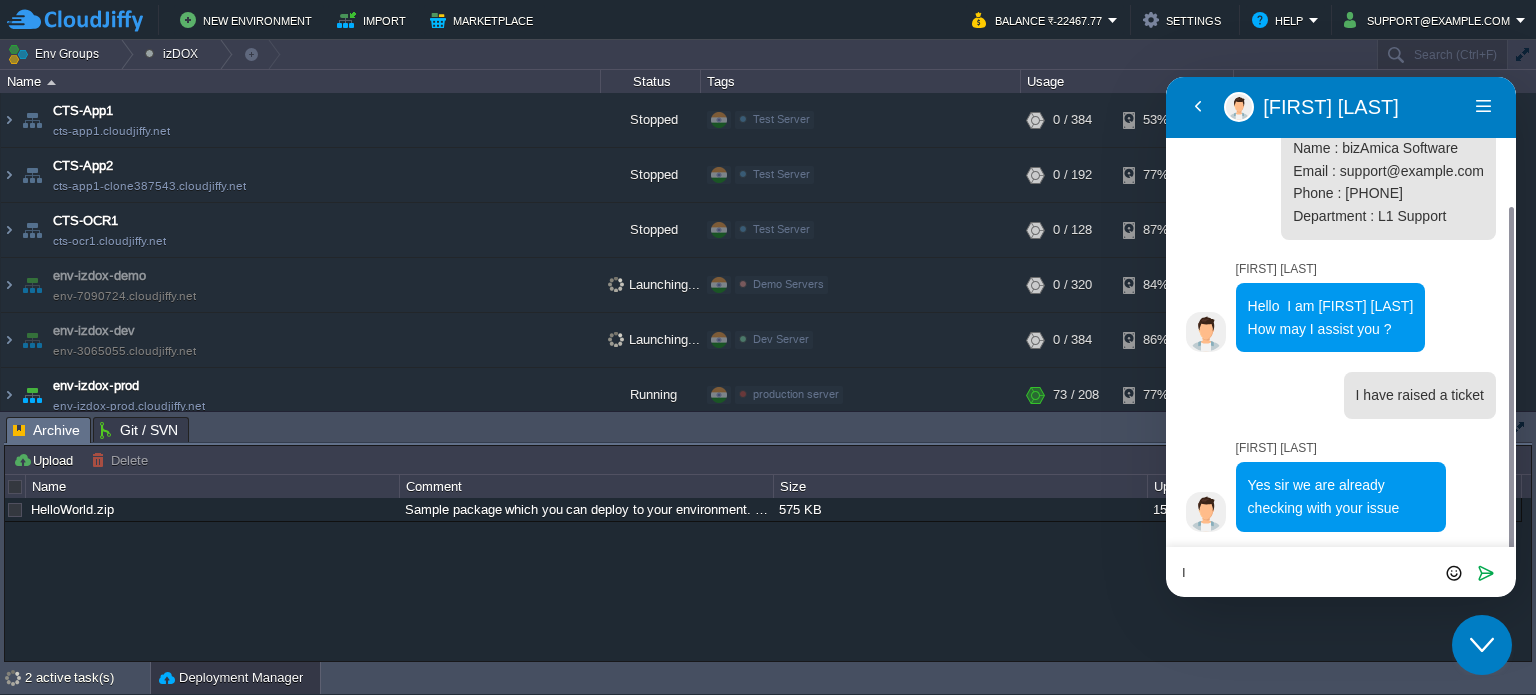 scroll, scrollTop: 88, scrollLeft: 0, axis: vertical 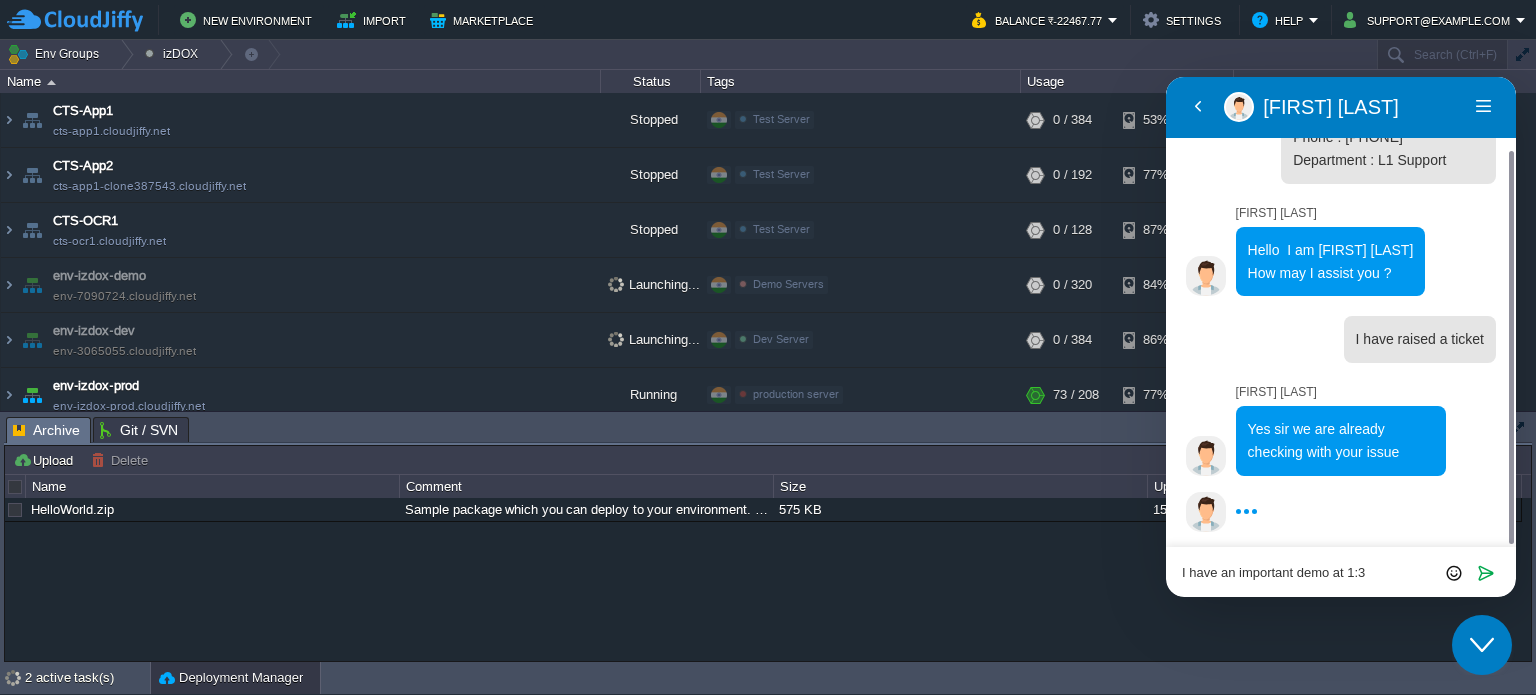 type on "I have an important demo at 1:30" 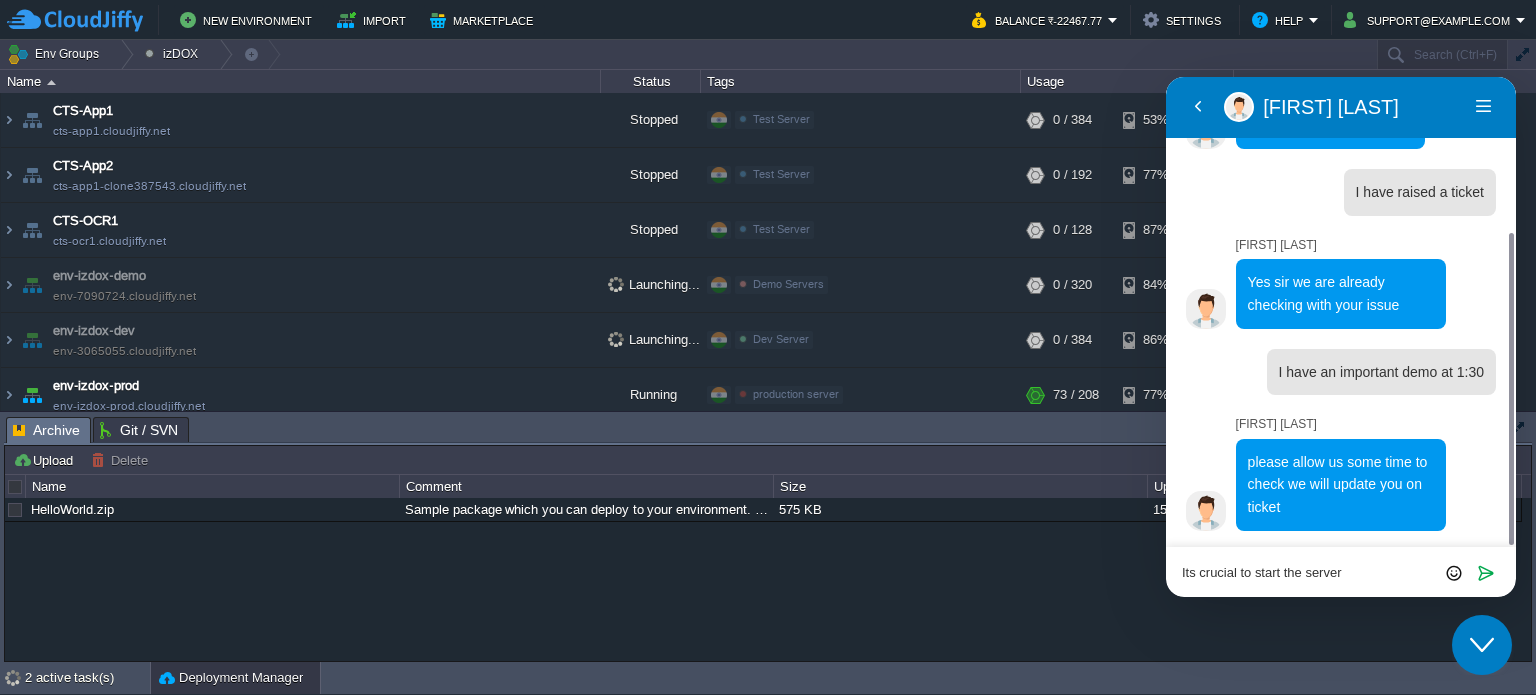 scroll, scrollTop: 291, scrollLeft: 0, axis: vertical 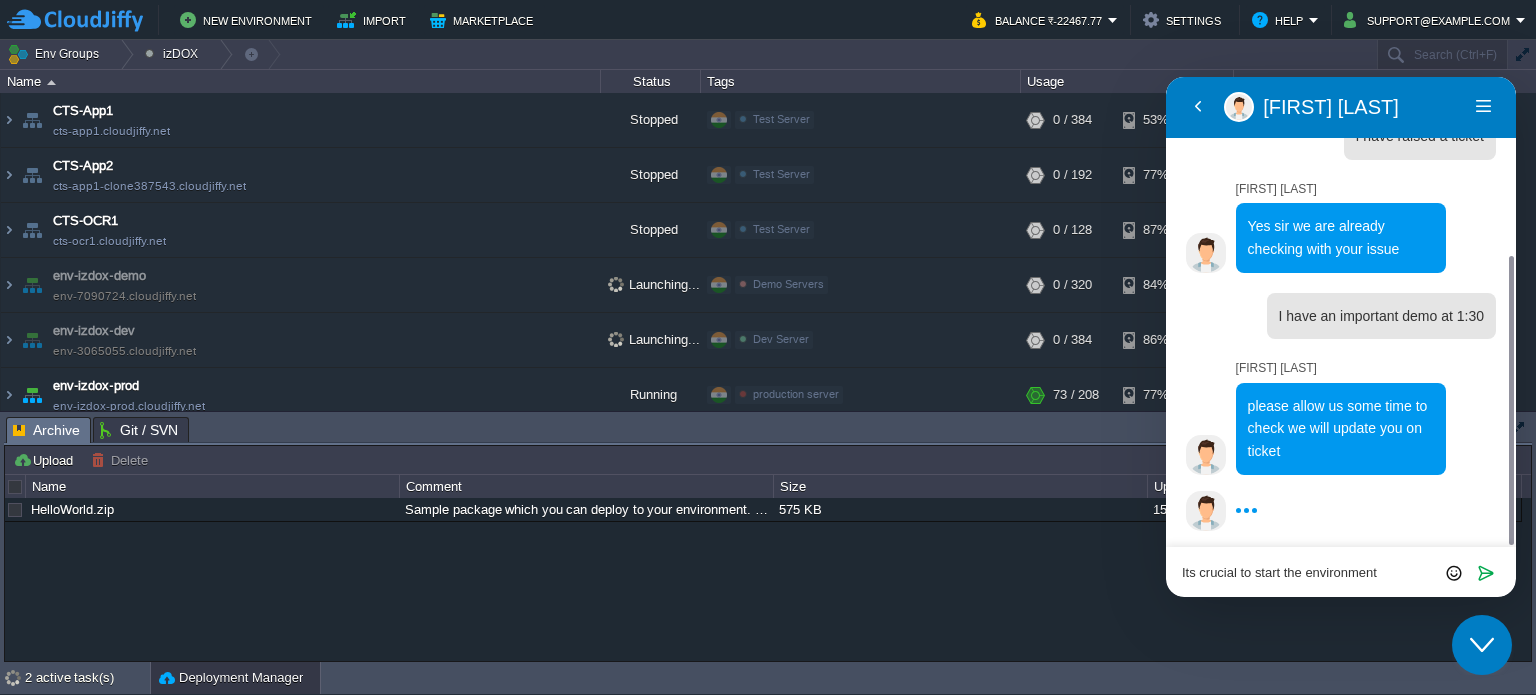 type on "Its crucial to start the environments" 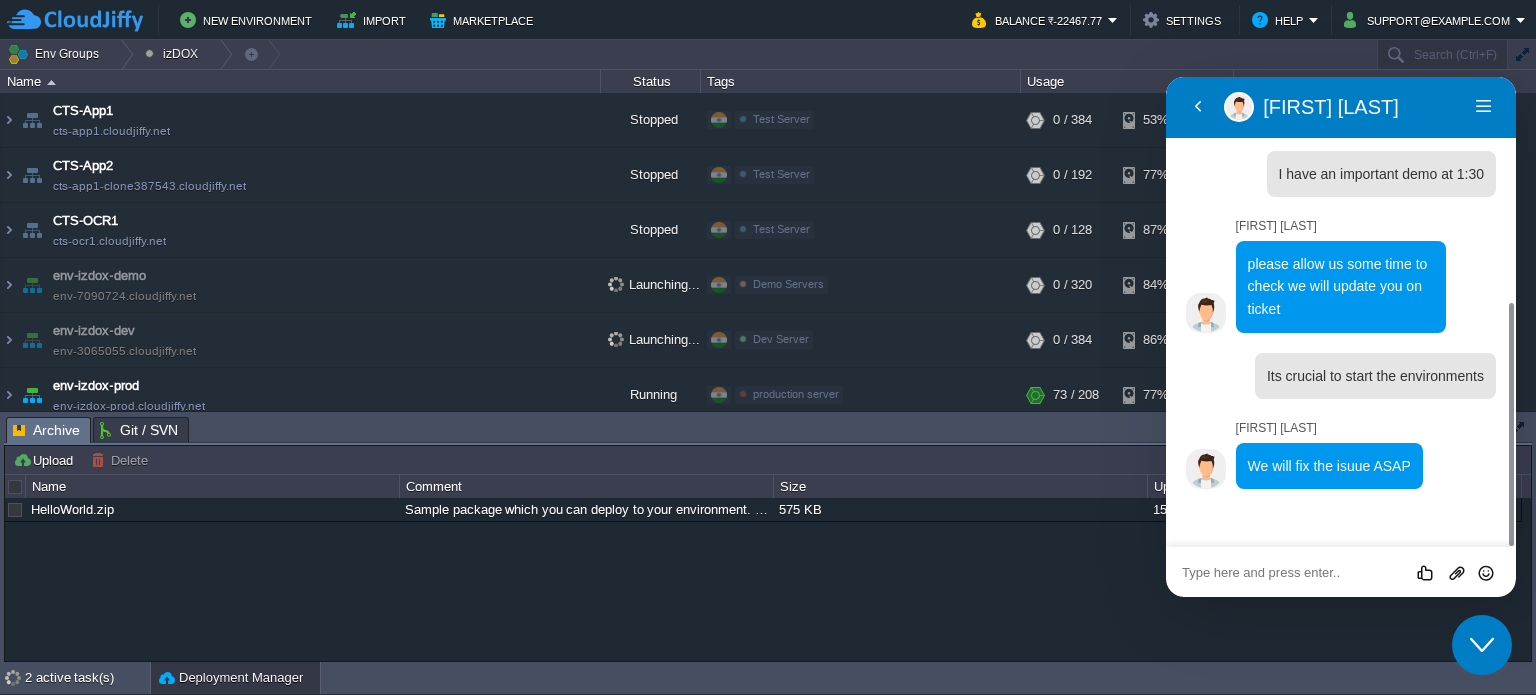 scroll, scrollTop: 392, scrollLeft: 0, axis: vertical 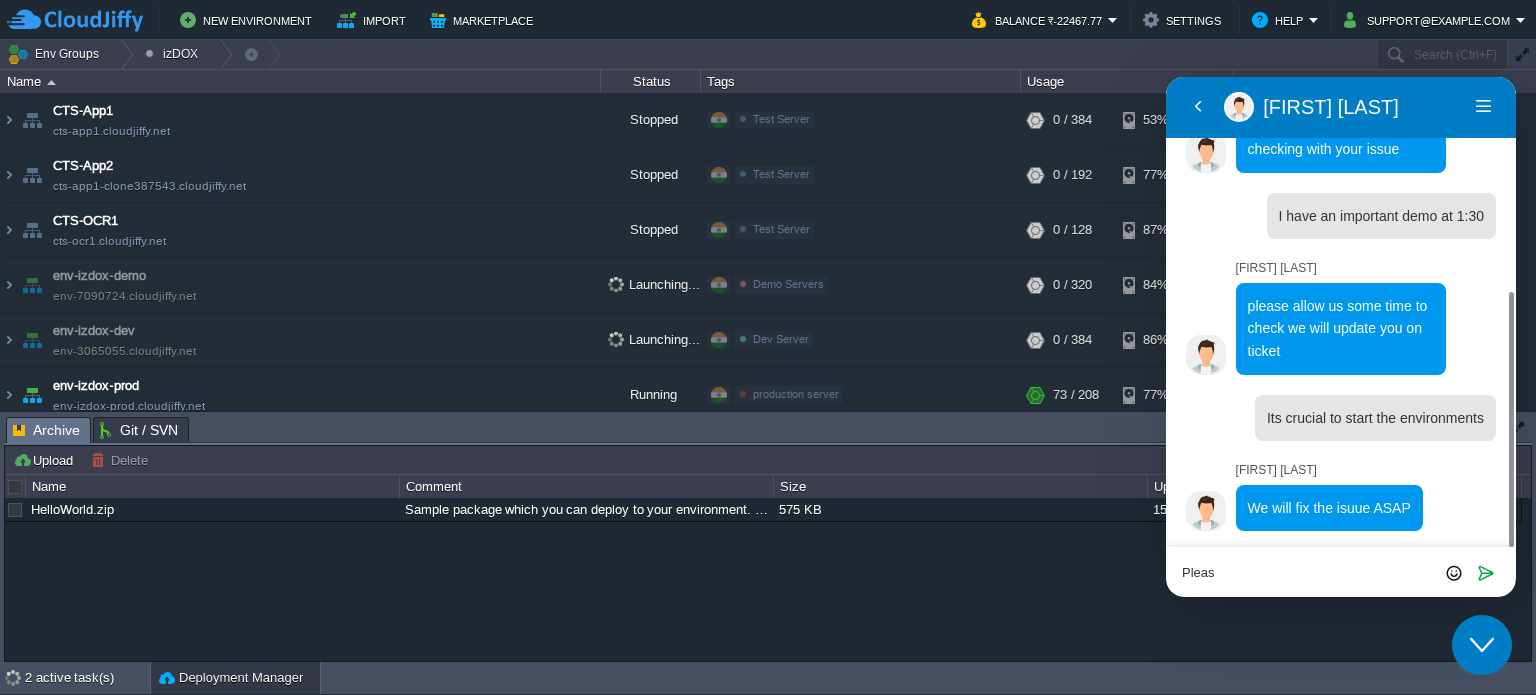 type on "Please" 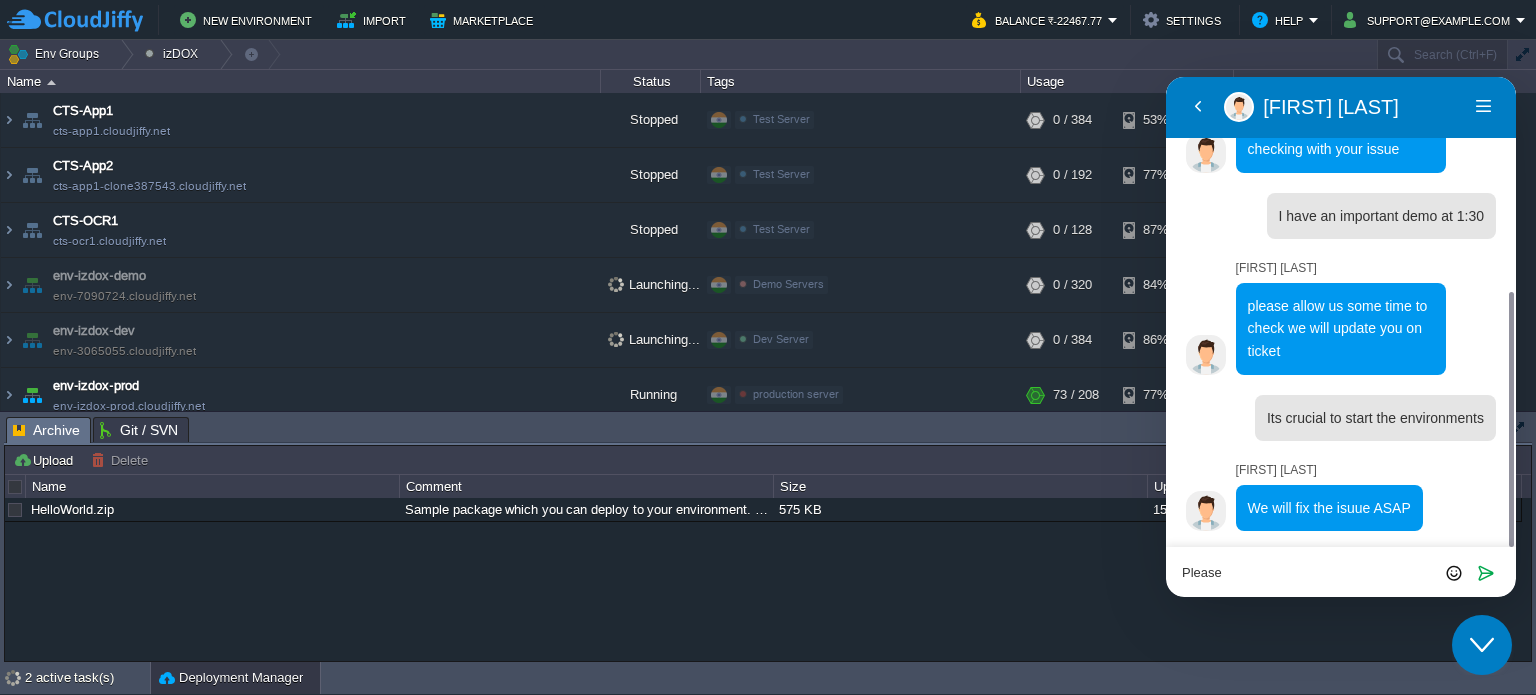 type 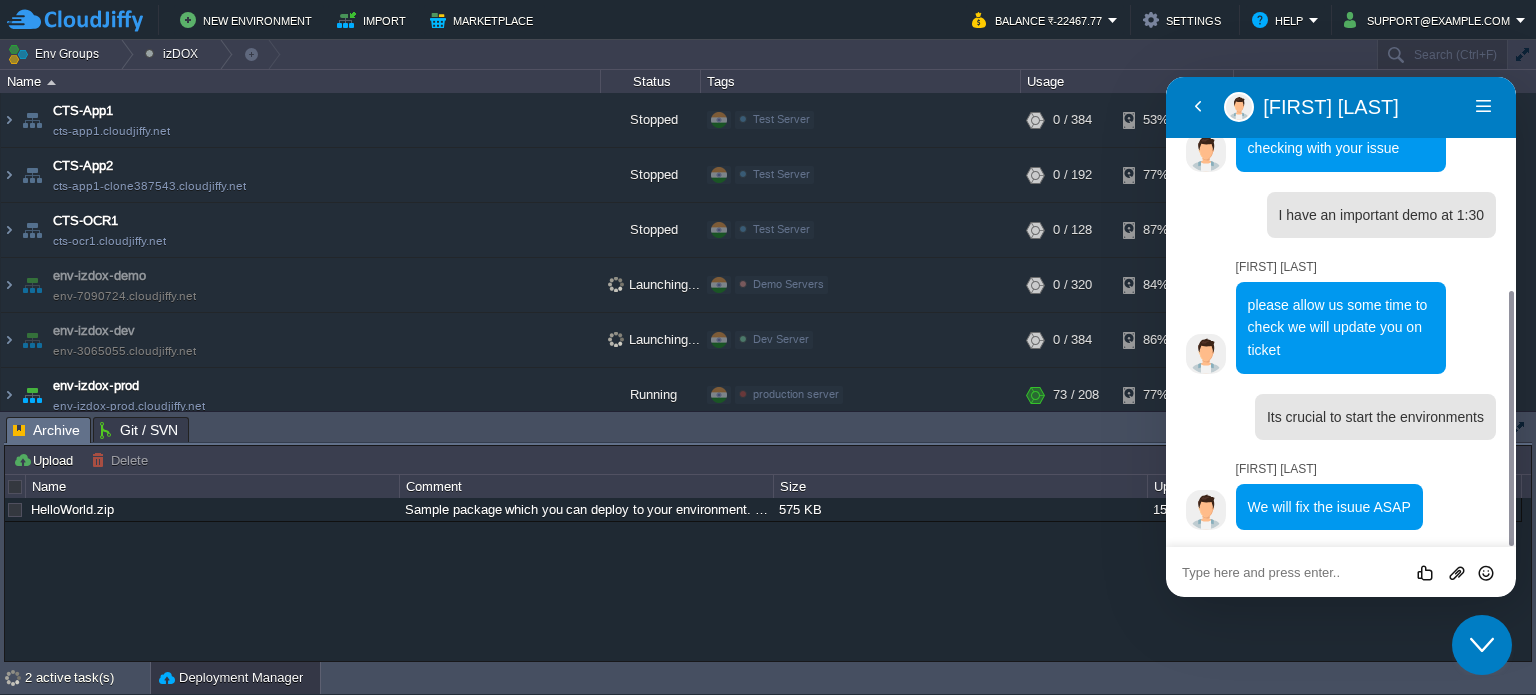 scroll, scrollTop: 458, scrollLeft: 0, axis: vertical 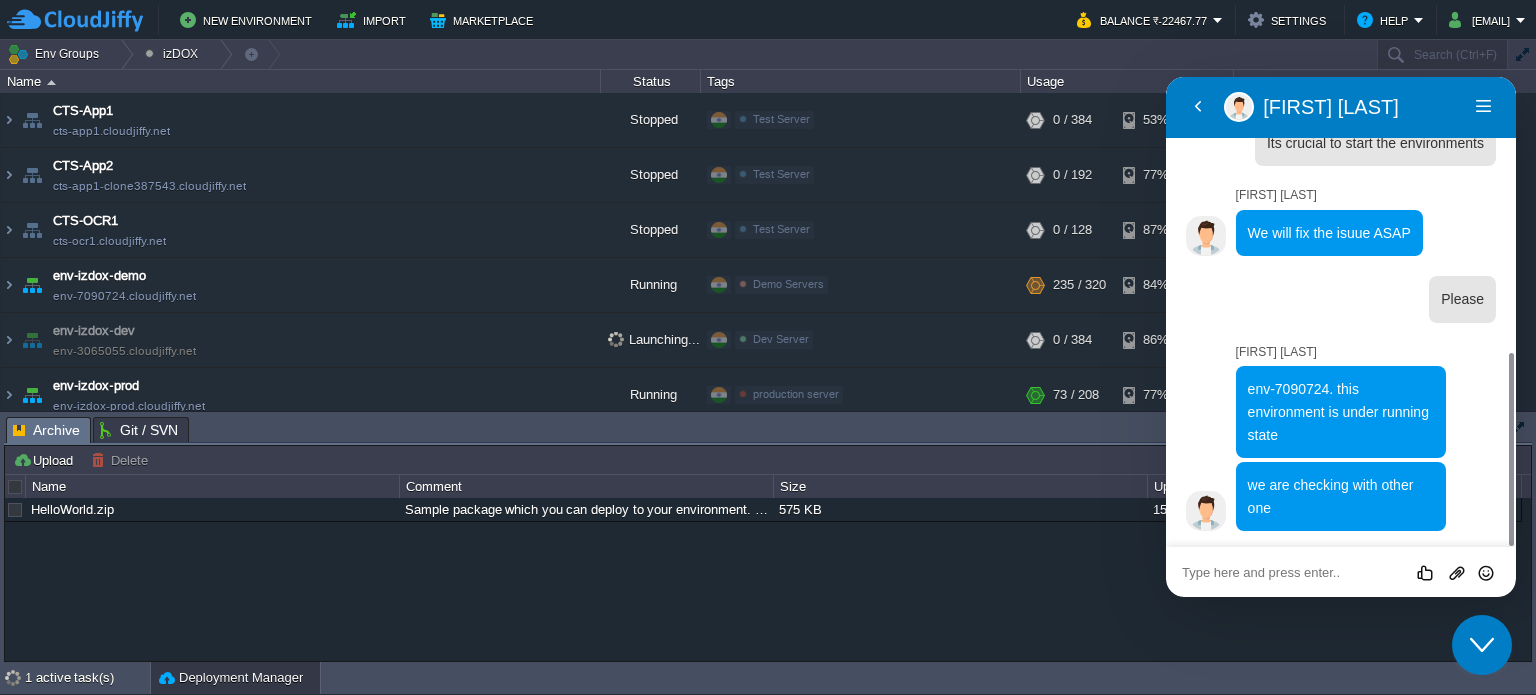 click at bounding box center [1166, 77] 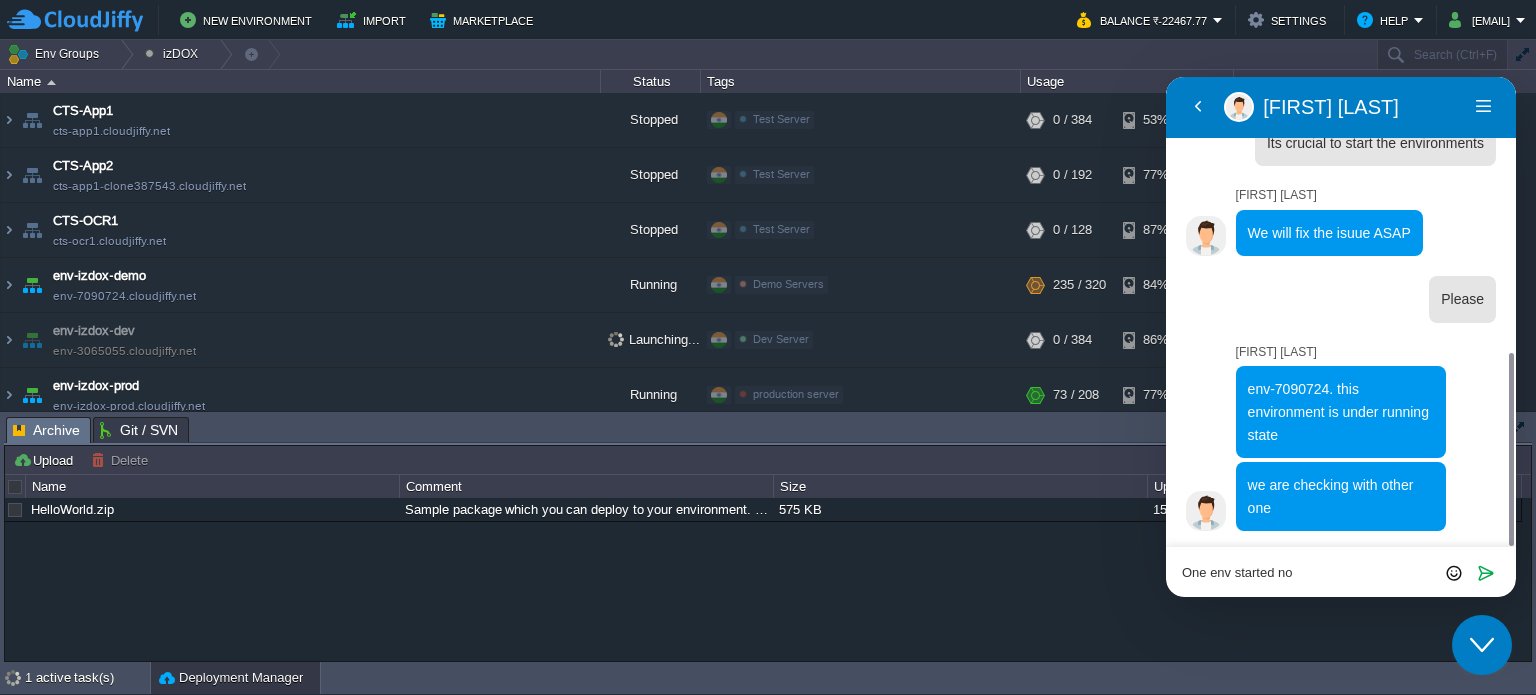 type on "One env started now" 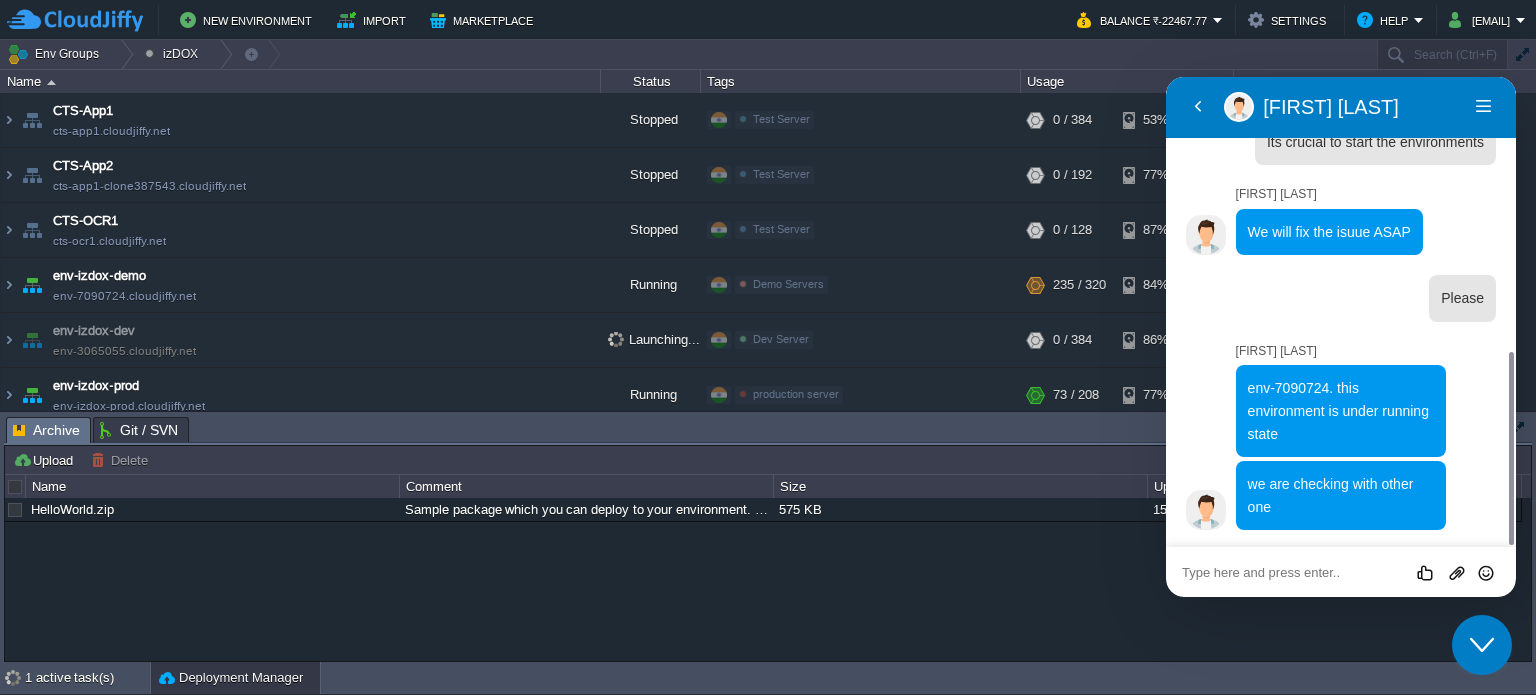 scroll, scrollTop: 733, scrollLeft: 0, axis: vertical 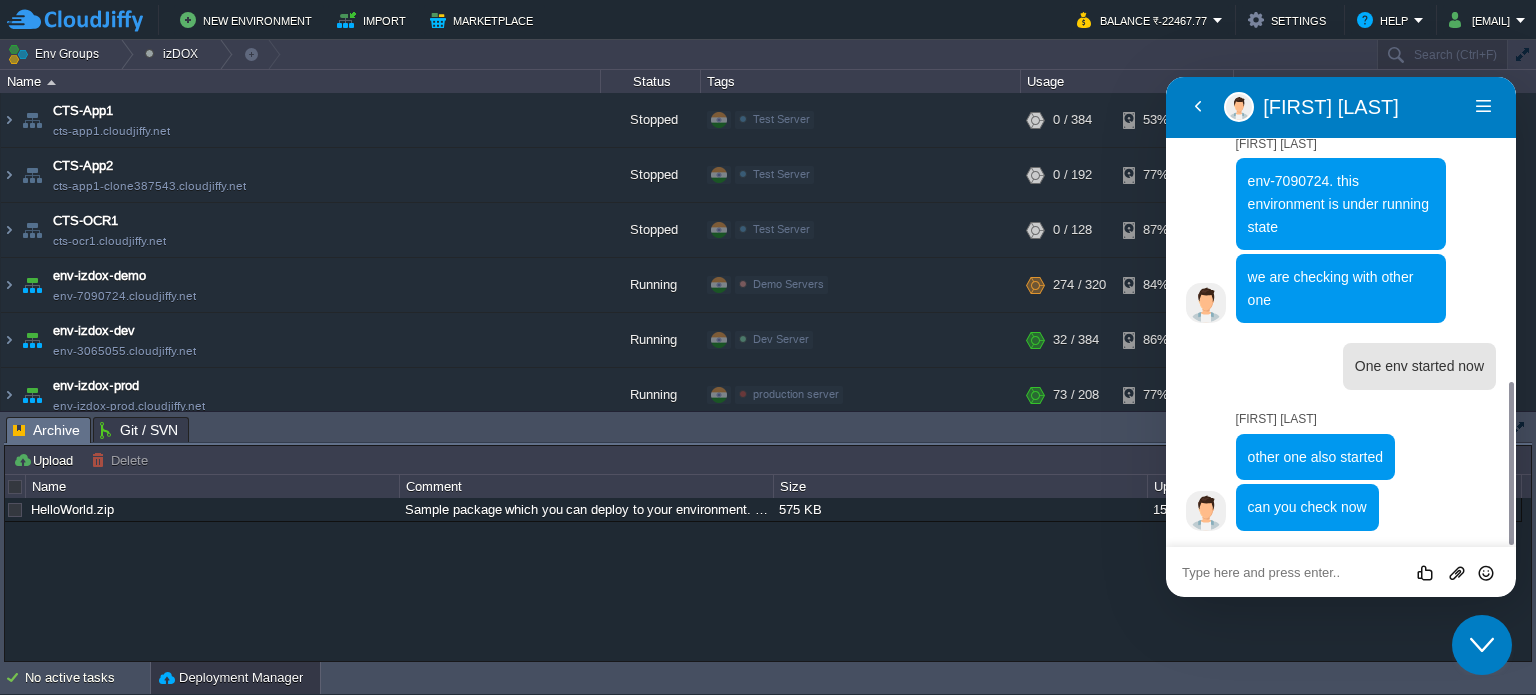 click at bounding box center [1166, 77] 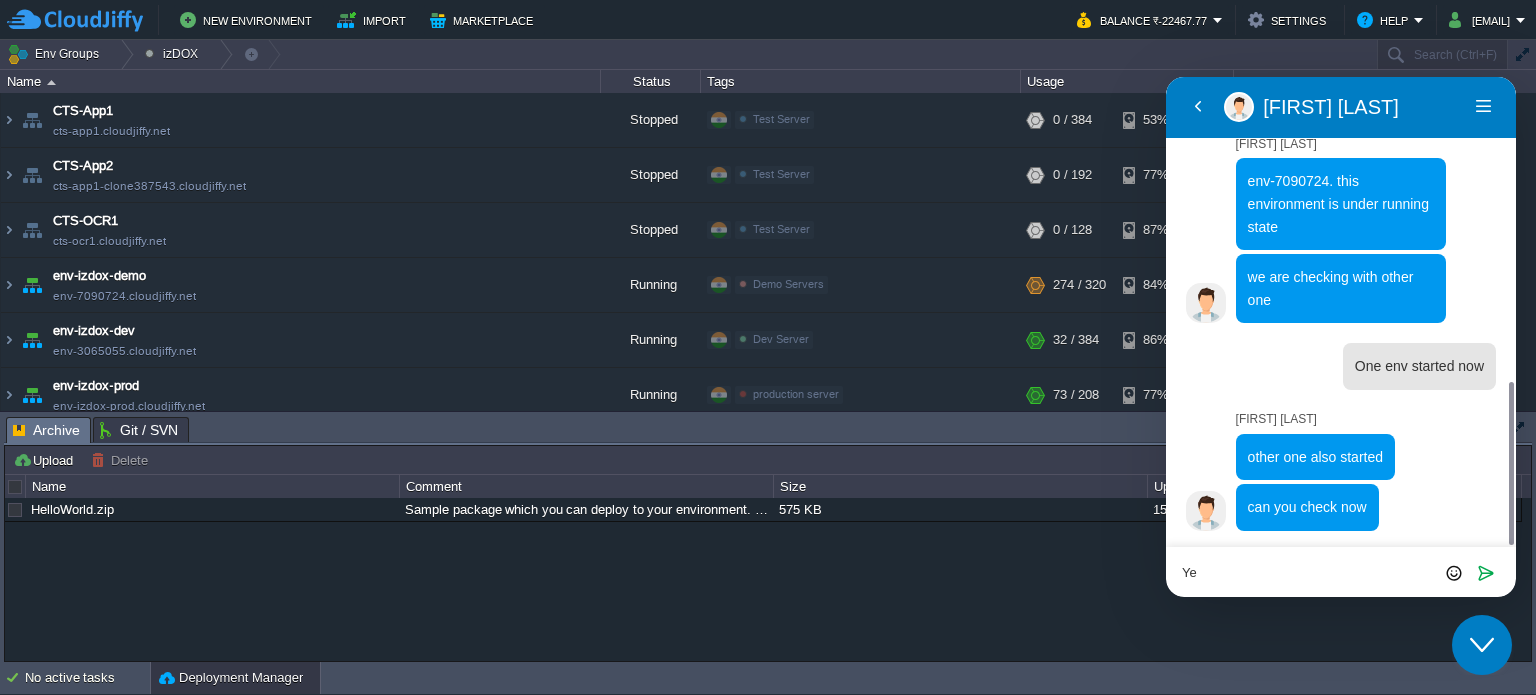 type on "Yes" 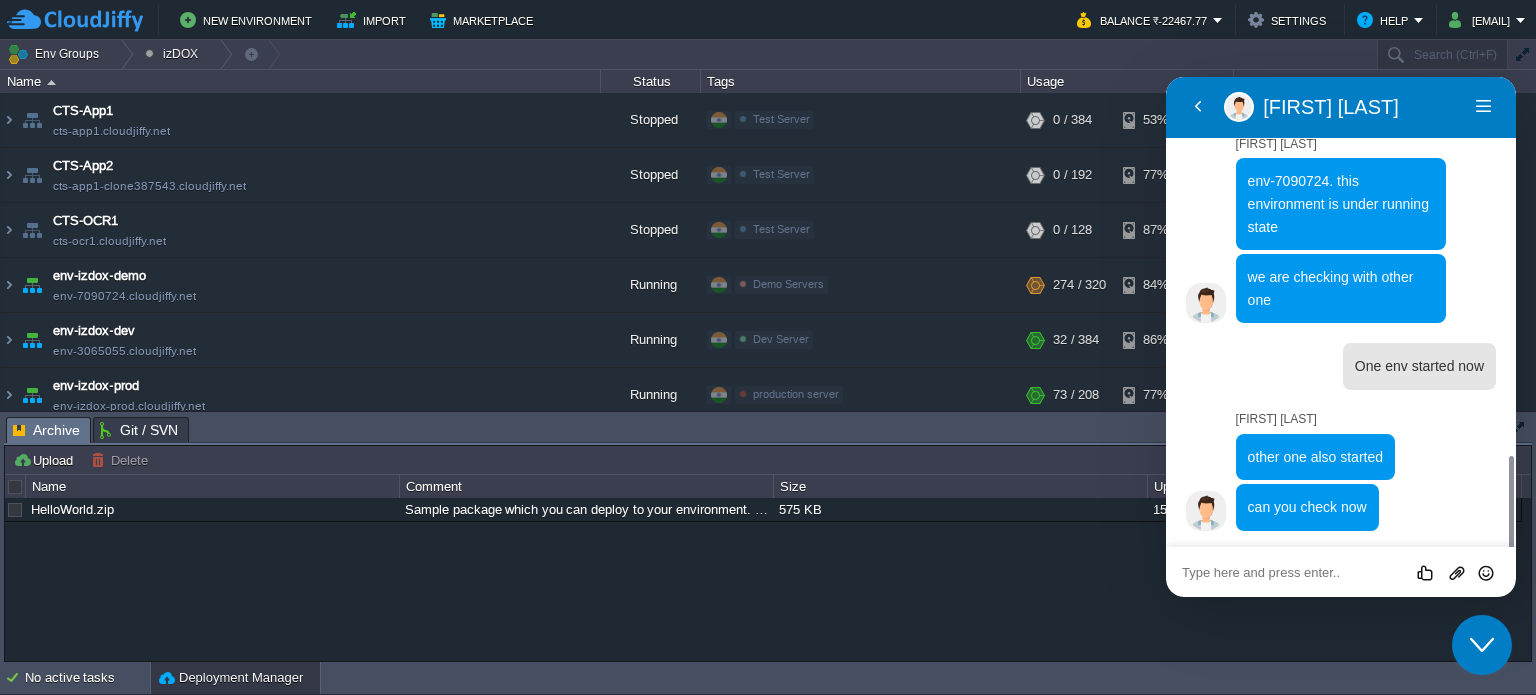 scroll, scrollTop: 940, scrollLeft: 0, axis: vertical 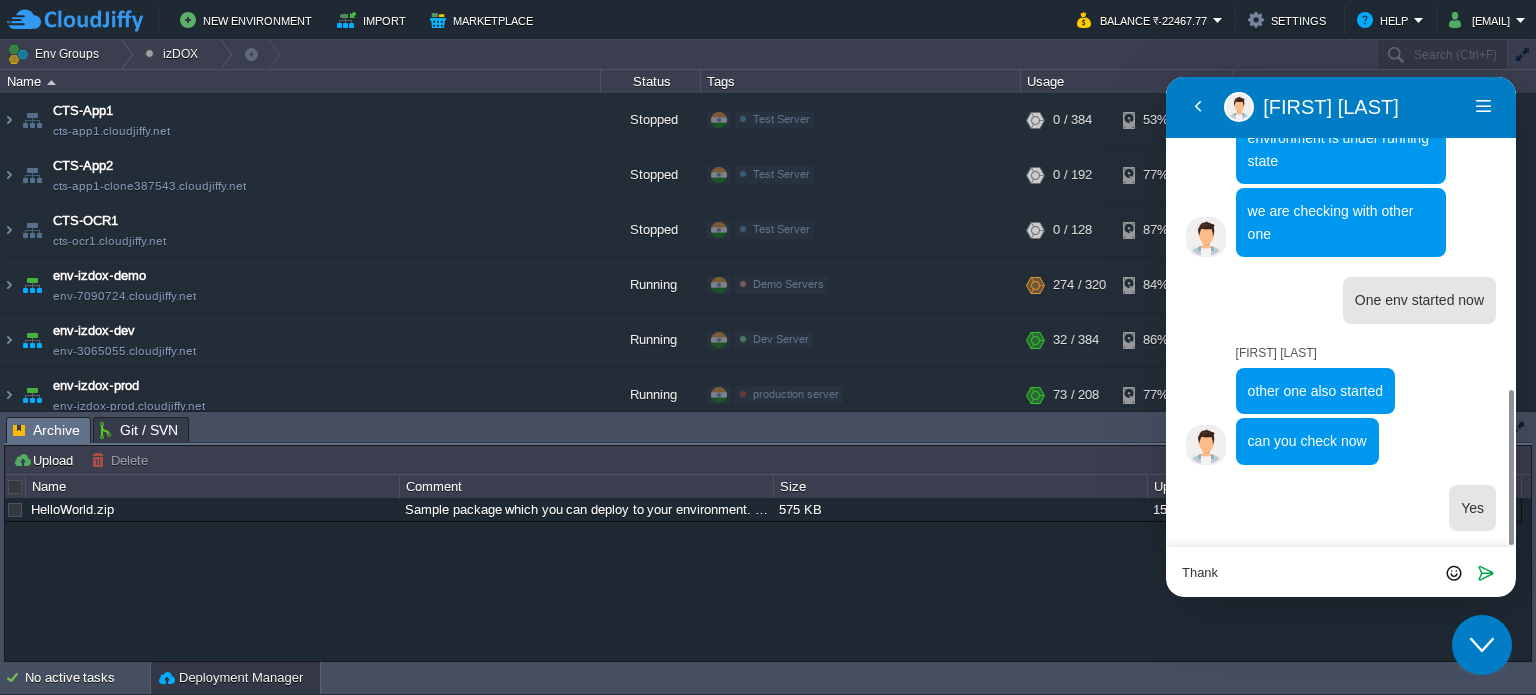 type on "Thanks" 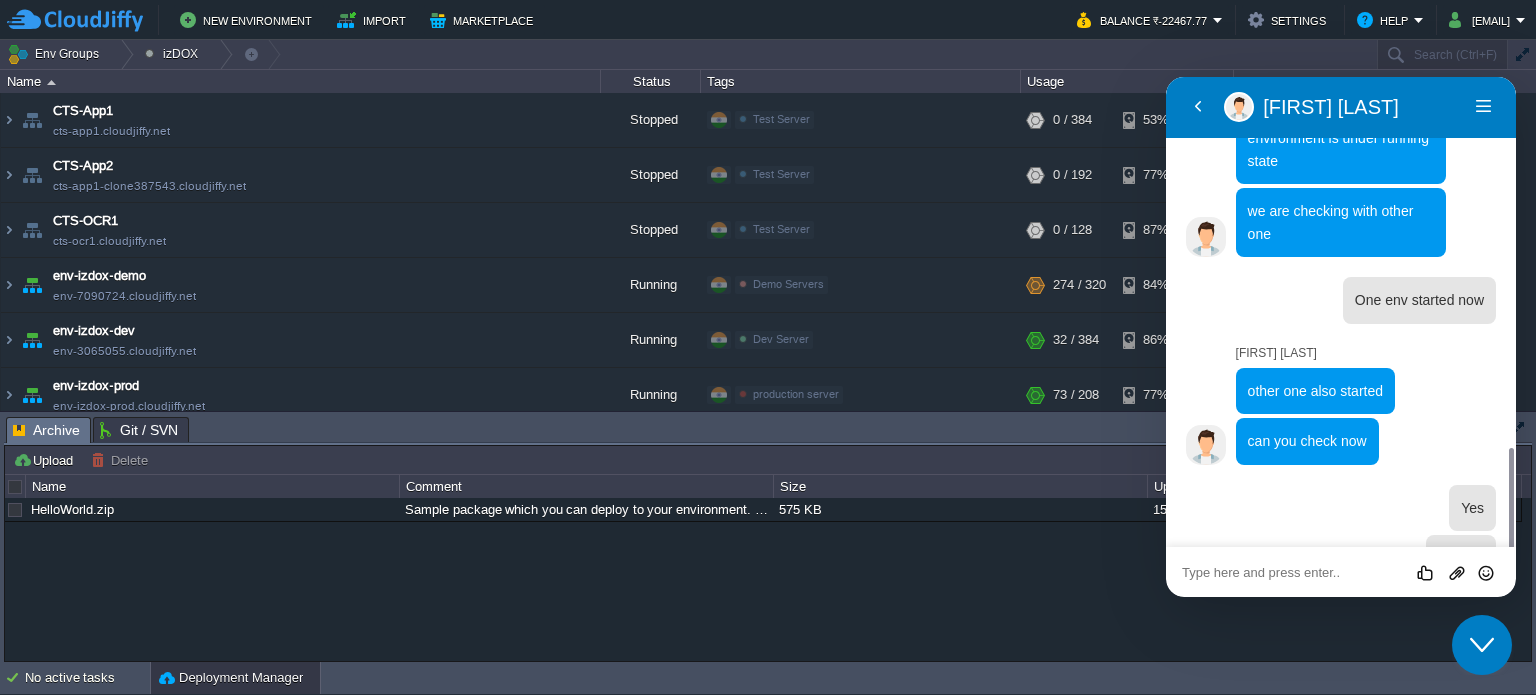 scroll, scrollTop: 992, scrollLeft: 0, axis: vertical 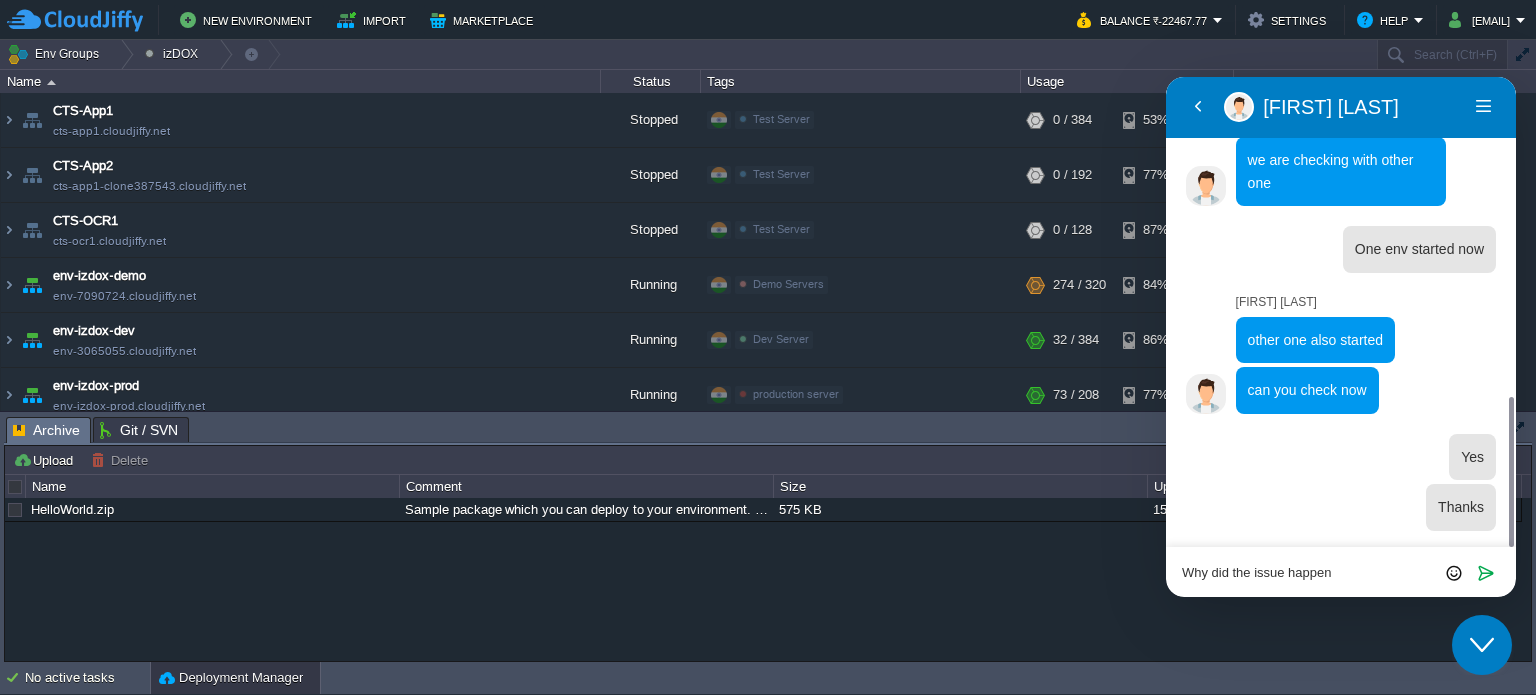 type on "Why did the issue happen?" 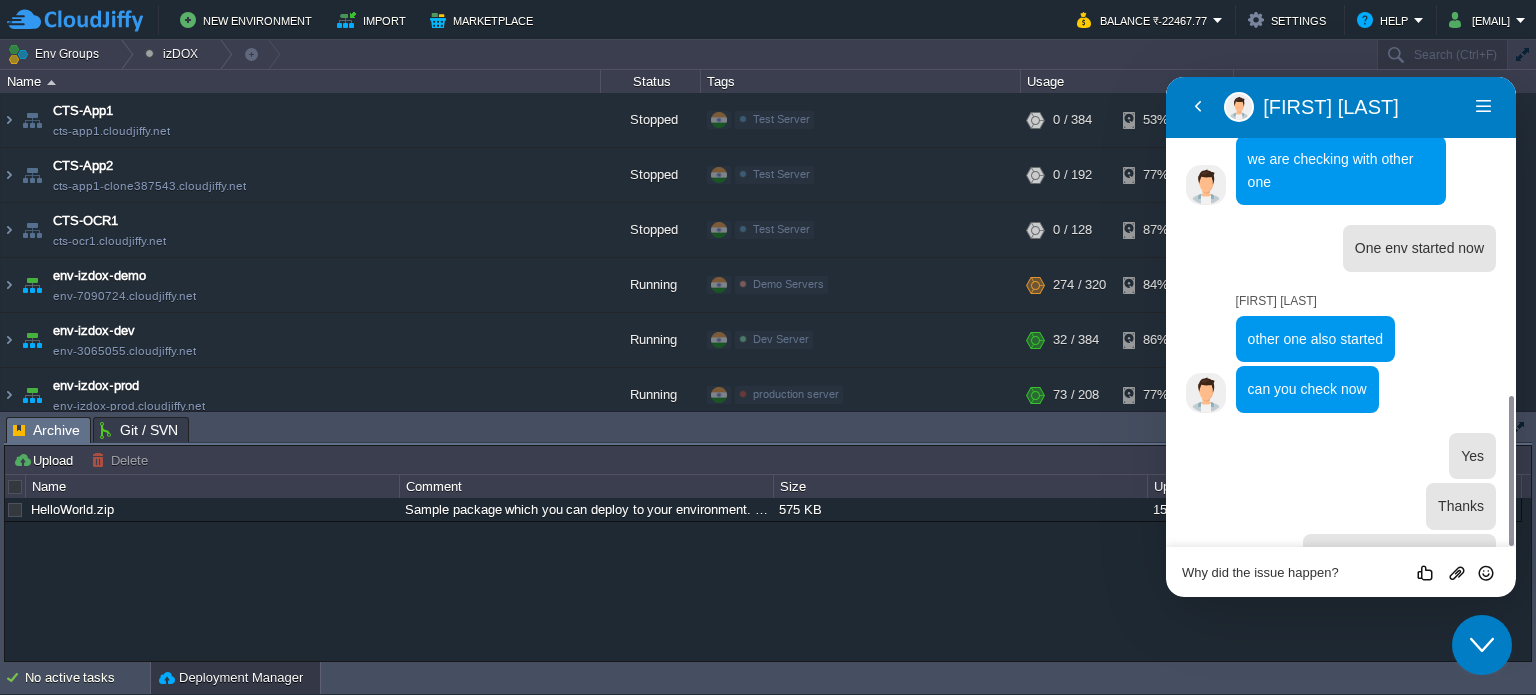type 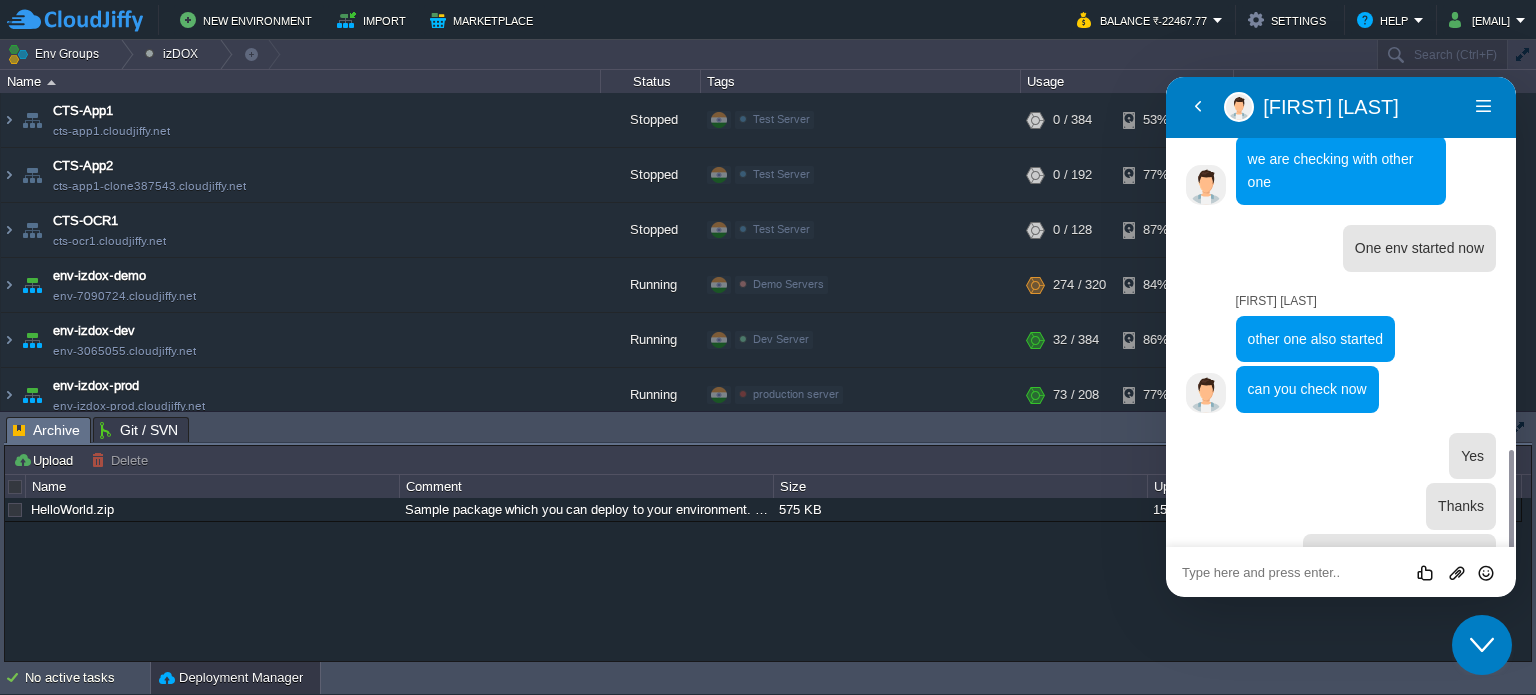 scroll, scrollTop: 1042, scrollLeft: 0, axis: vertical 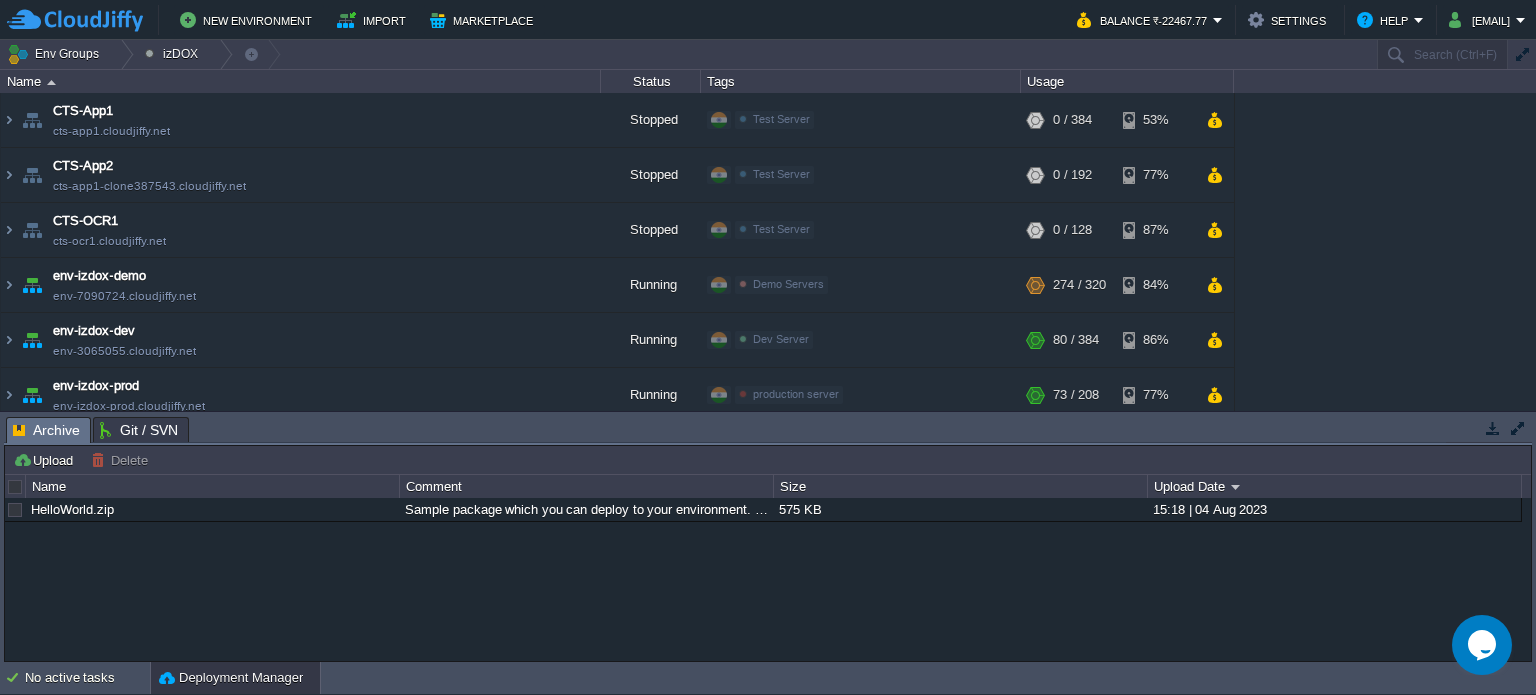 click on "Opens Chat This icon Opens the chat window." at bounding box center [1482, 645] 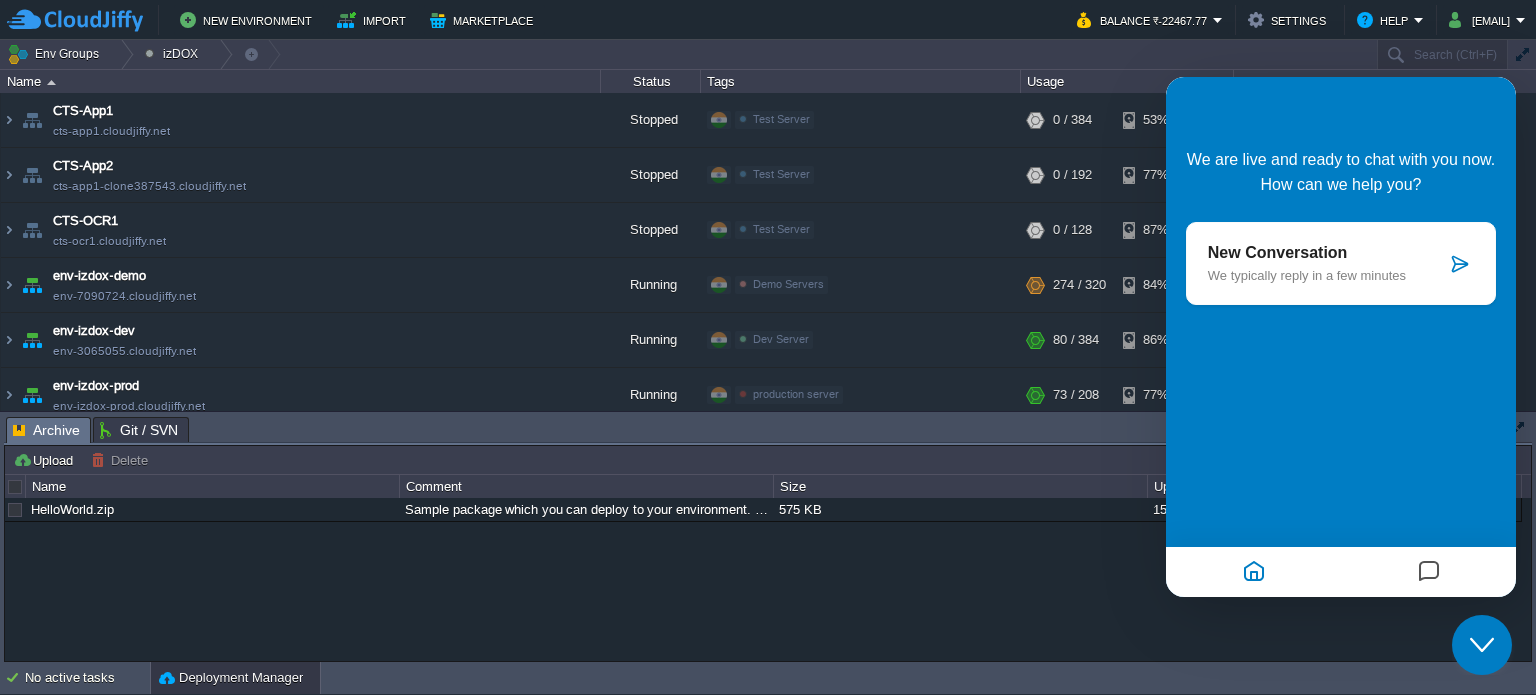 click on "Close Chat This icon closes the chat window." 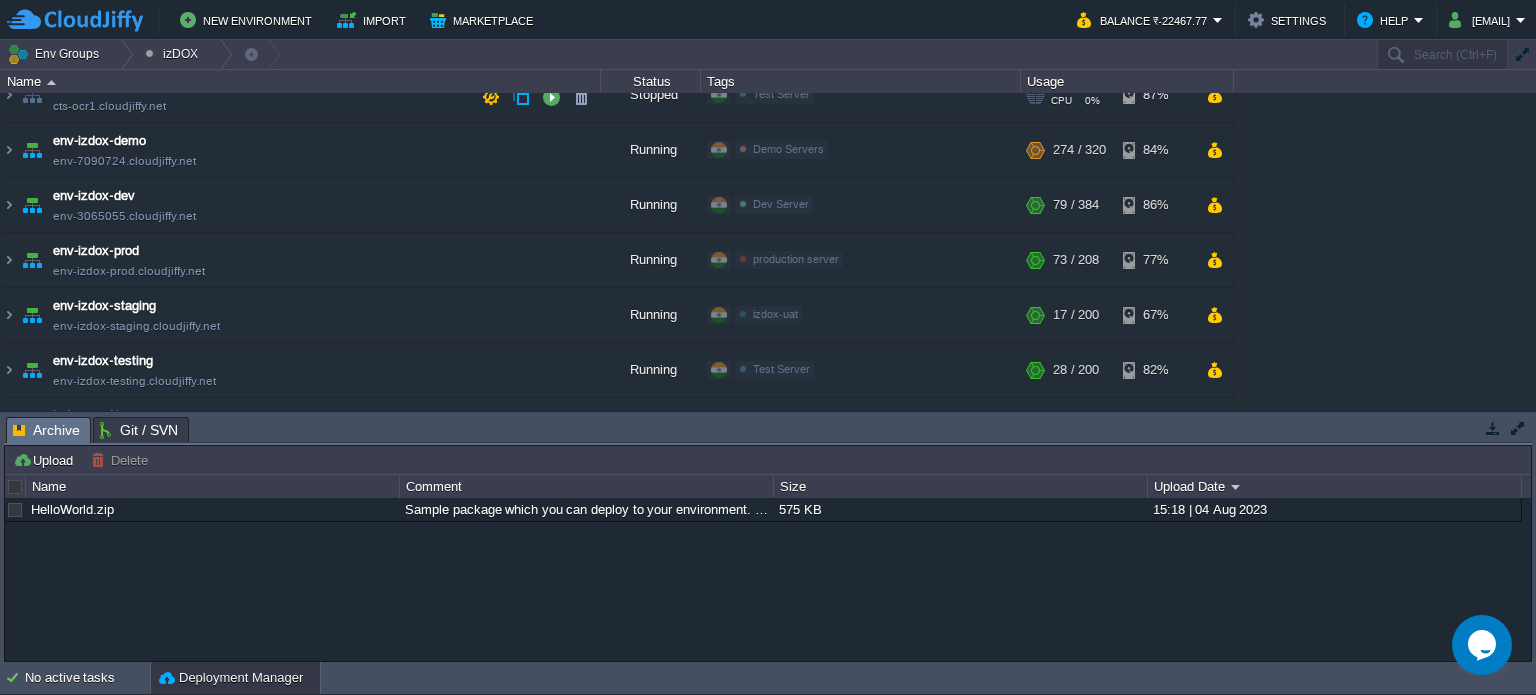 scroll, scrollTop: 0, scrollLeft: 0, axis: both 